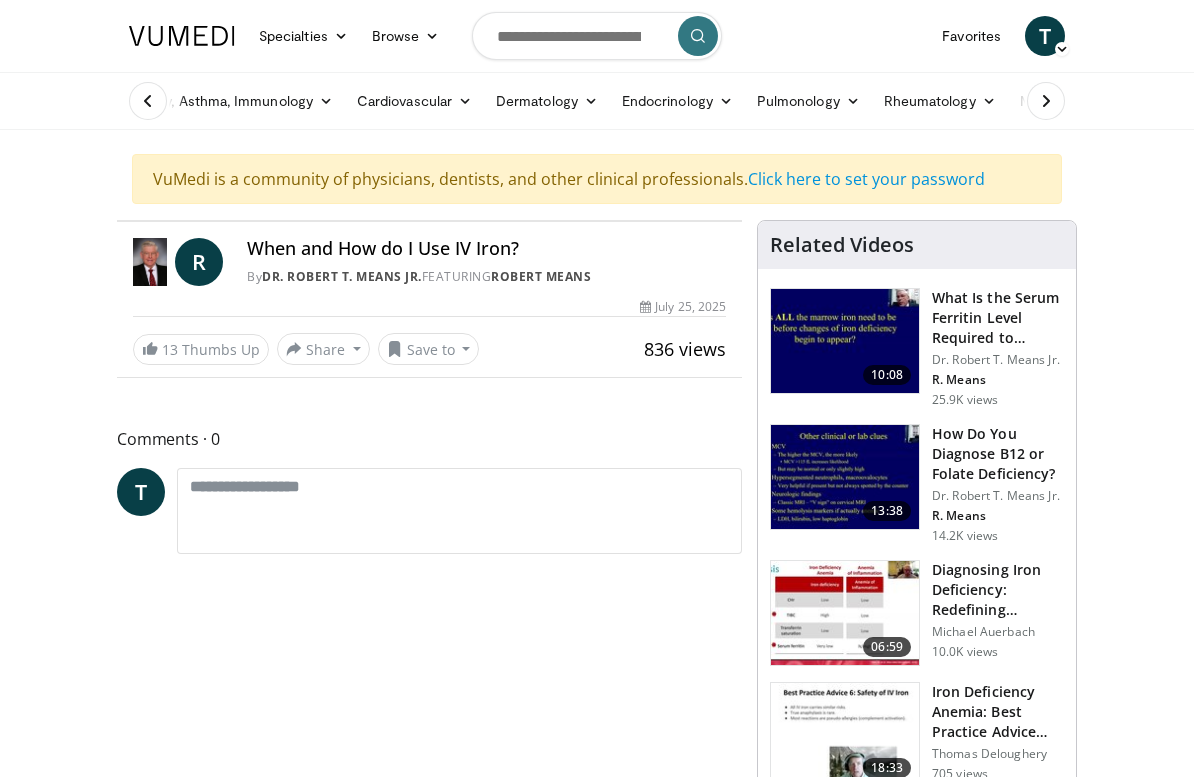 scroll, scrollTop: 24, scrollLeft: 0, axis: vertical 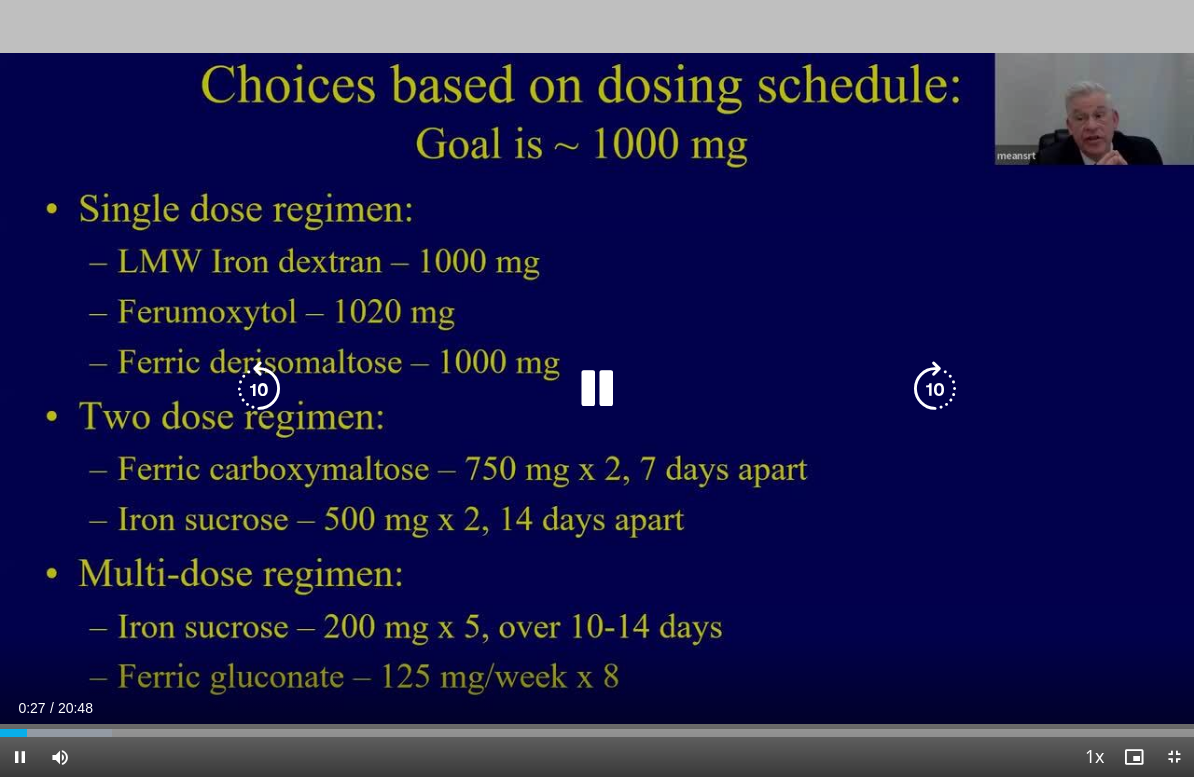 click on "Loaded :  9.41%" at bounding box center [597, 733] 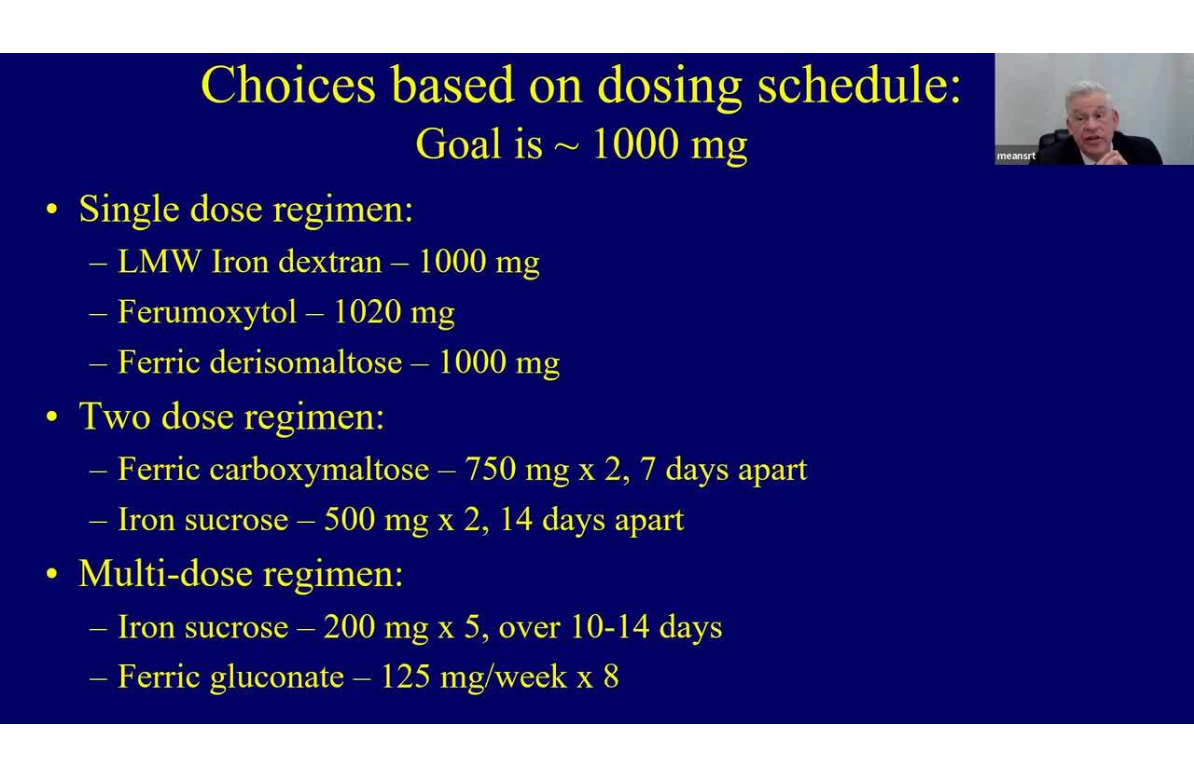 scroll, scrollTop: 24, scrollLeft: 0, axis: vertical 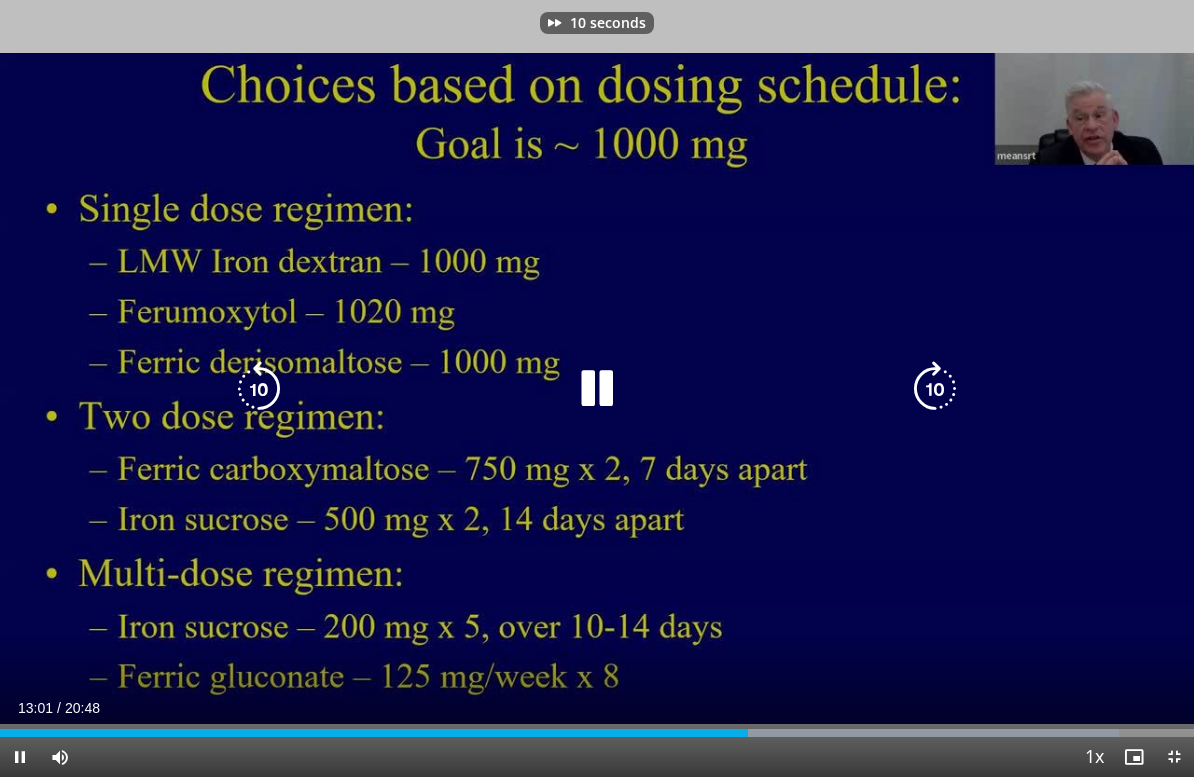 click at bounding box center [935, 389] 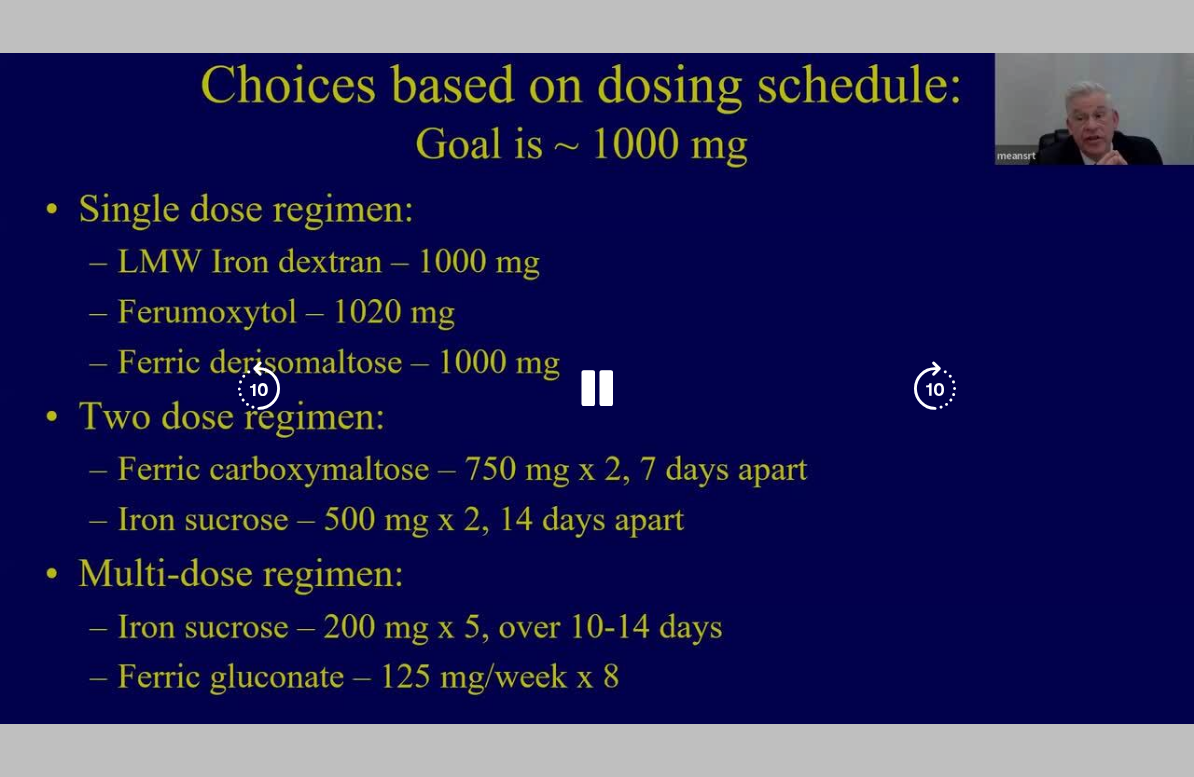 scroll, scrollTop: 24, scrollLeft: 0, axis: vertical 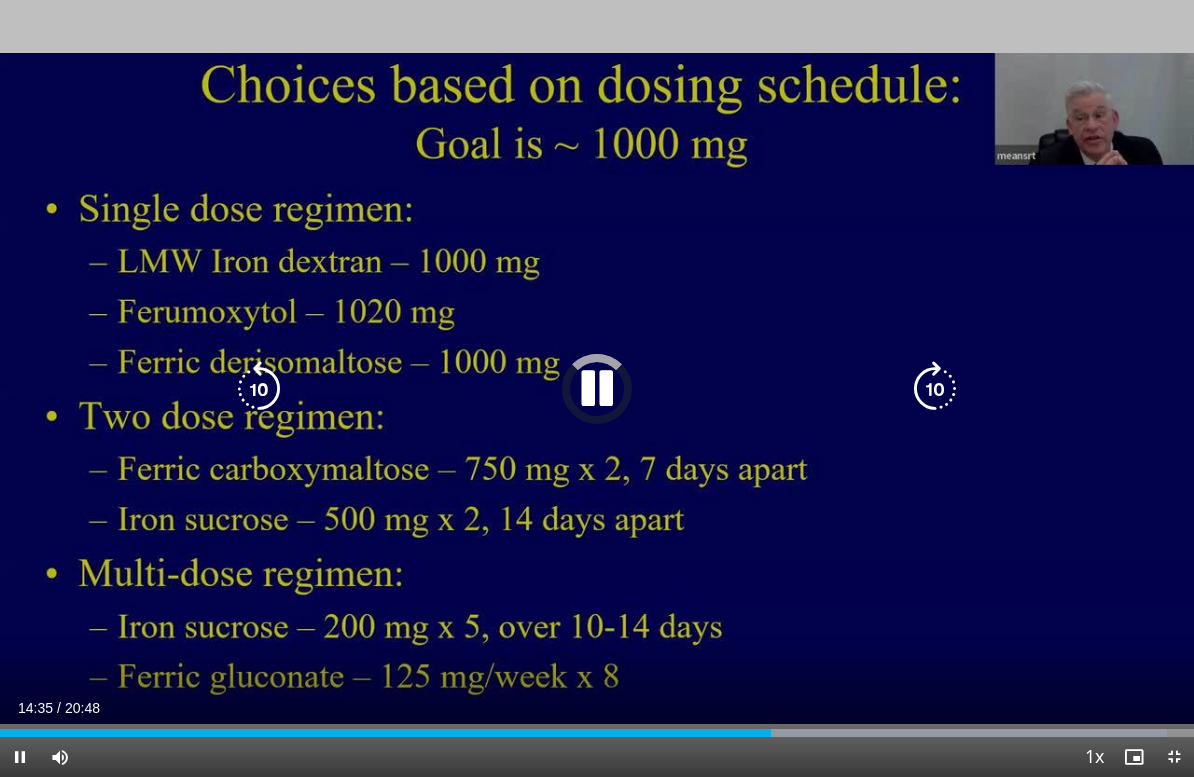 click at bounding box center [952, 733] 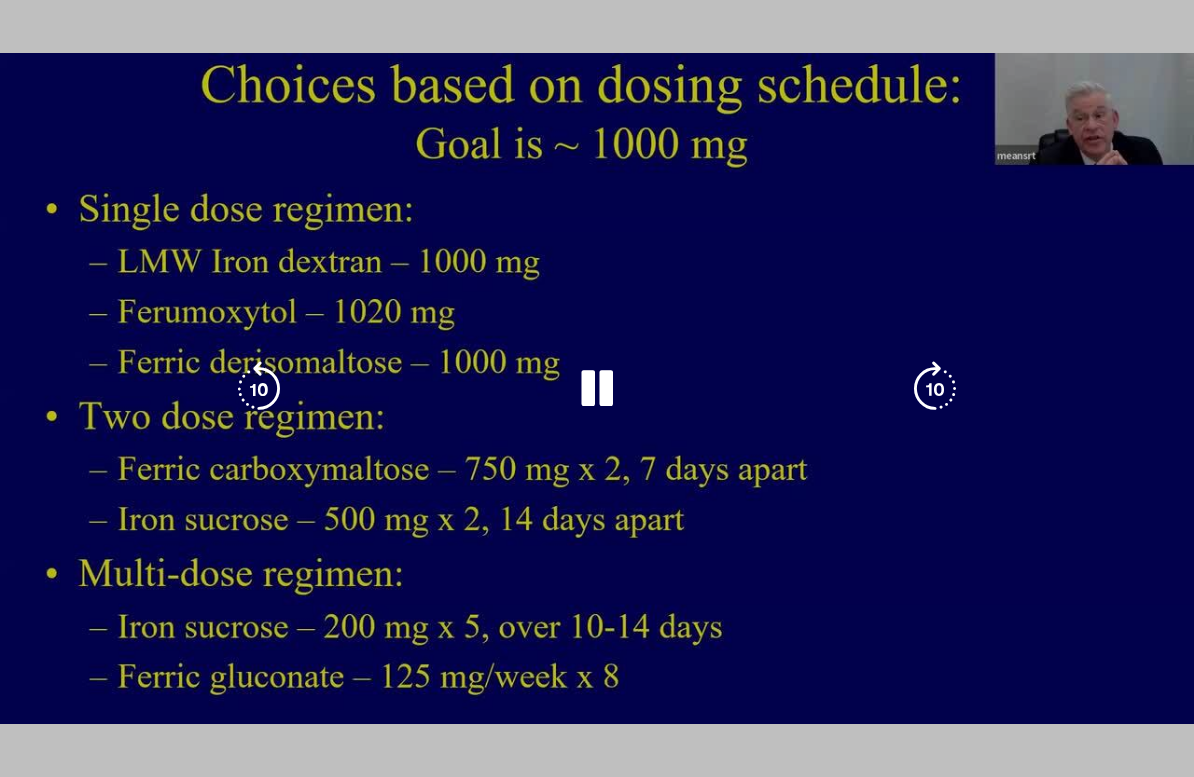 scroll, scrollTop: 24, scrollLeft: 0, axis: vertical 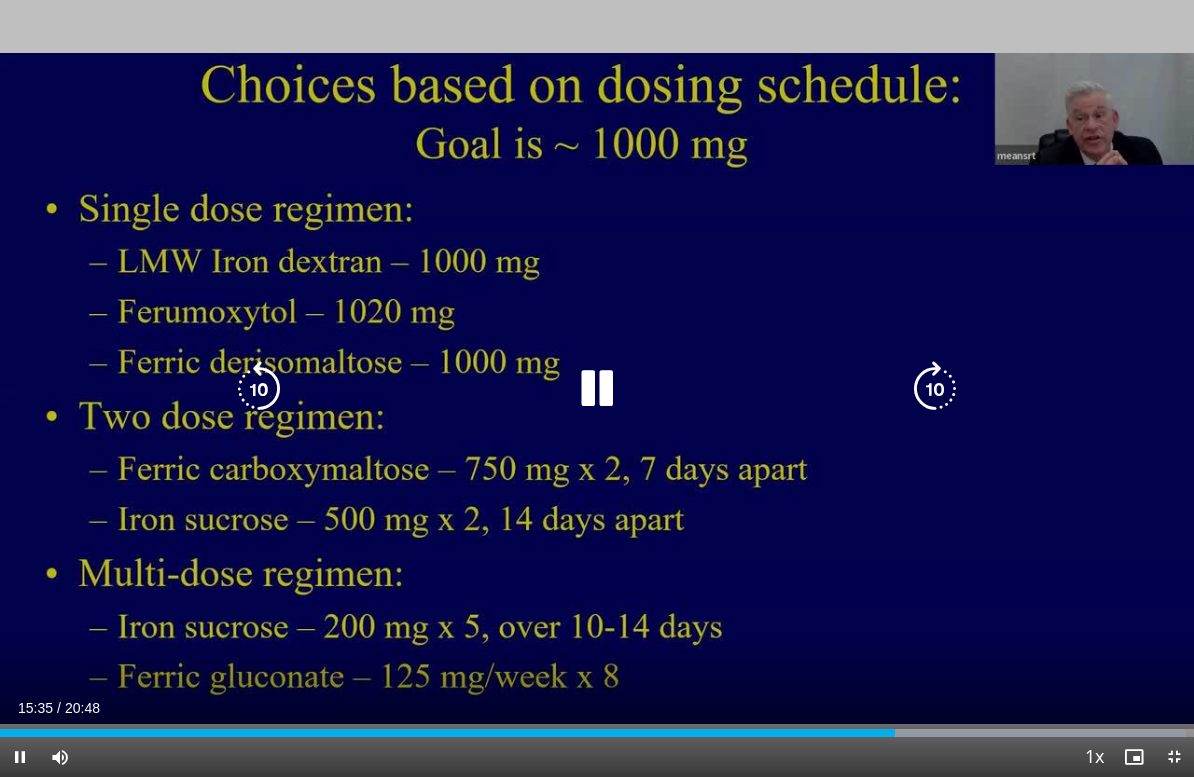 click on "Current Time  15:35 / Duration  20:48 Pause Skip Backward Skip Forward Mute Loaded :  99.35% Stream Type  LIVE Seek to live, currently behind live LIVE   1x Playback Rate 0.5x 0.75x 1x , selected 1.25x 1.5x 1.75x 2x Chapters Chapters Descriptions descriptions off , selected Captions captions off , selected Audio Track en (Main) , selected Exit Fullscreen Enable picture-in-picture mode" at bounding box center [597, 757] 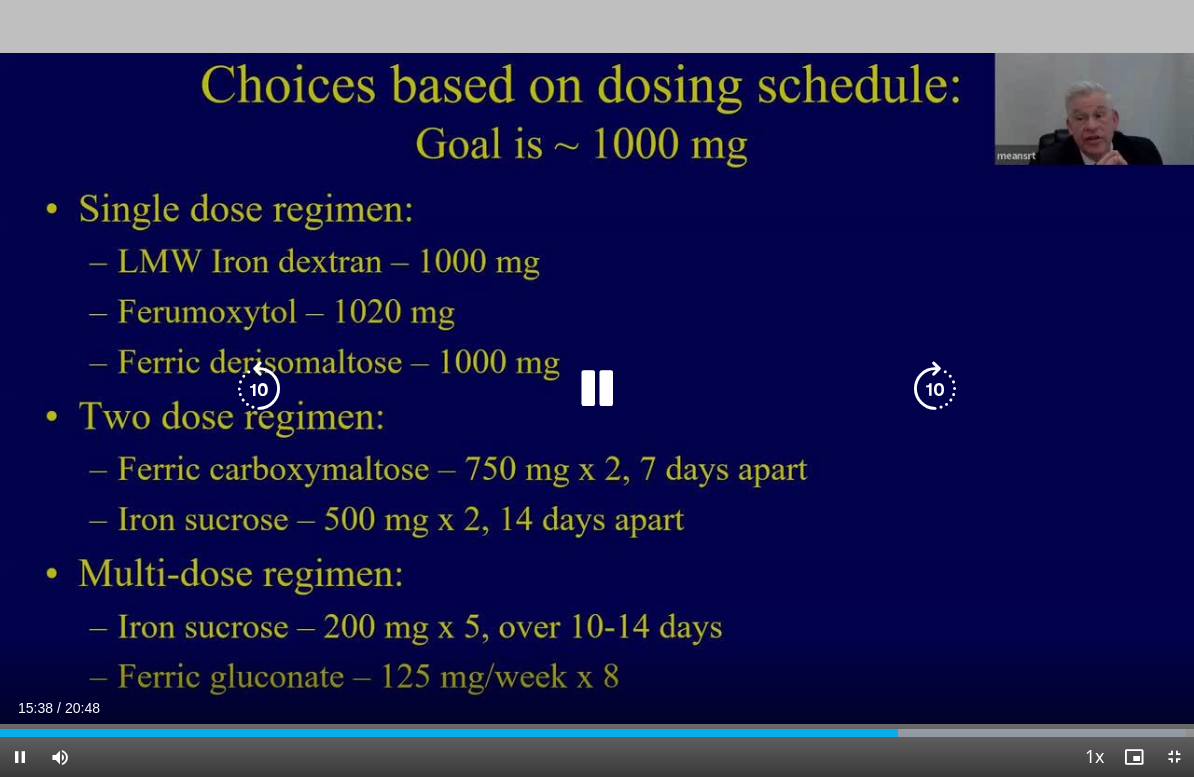click at bounding box center (935, 389) 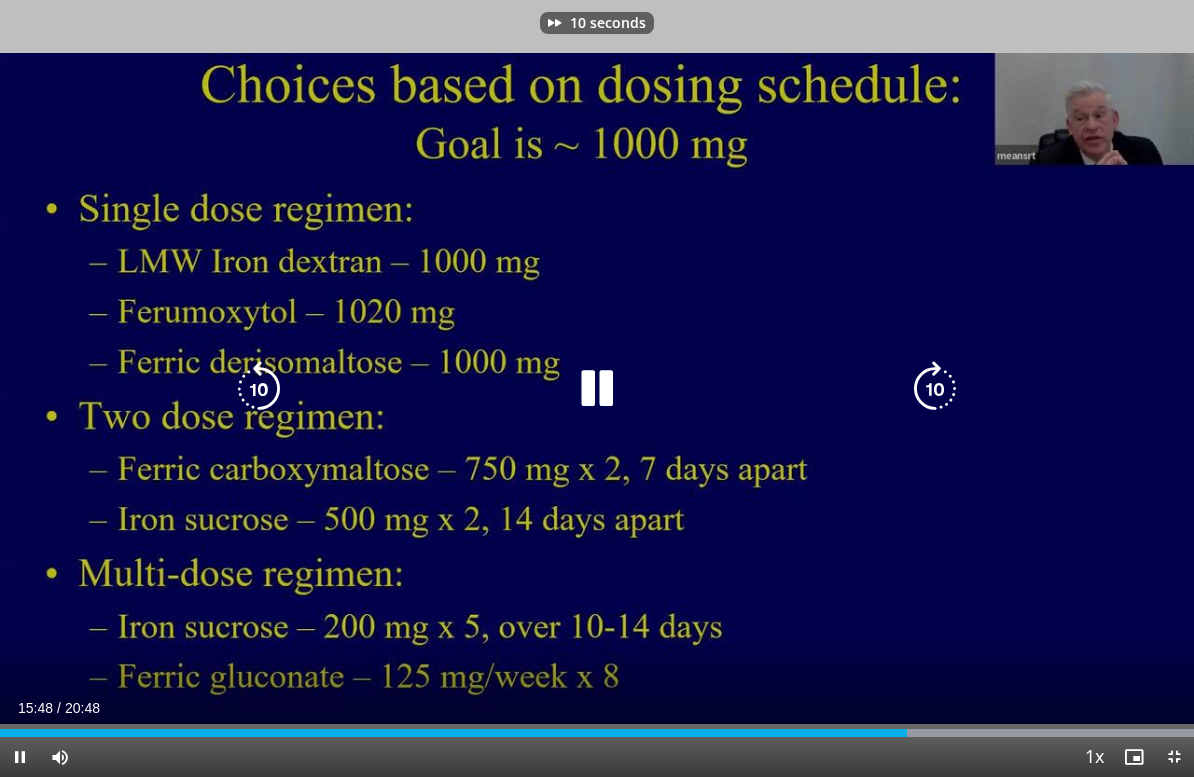 click at bounding box center (935, 389) 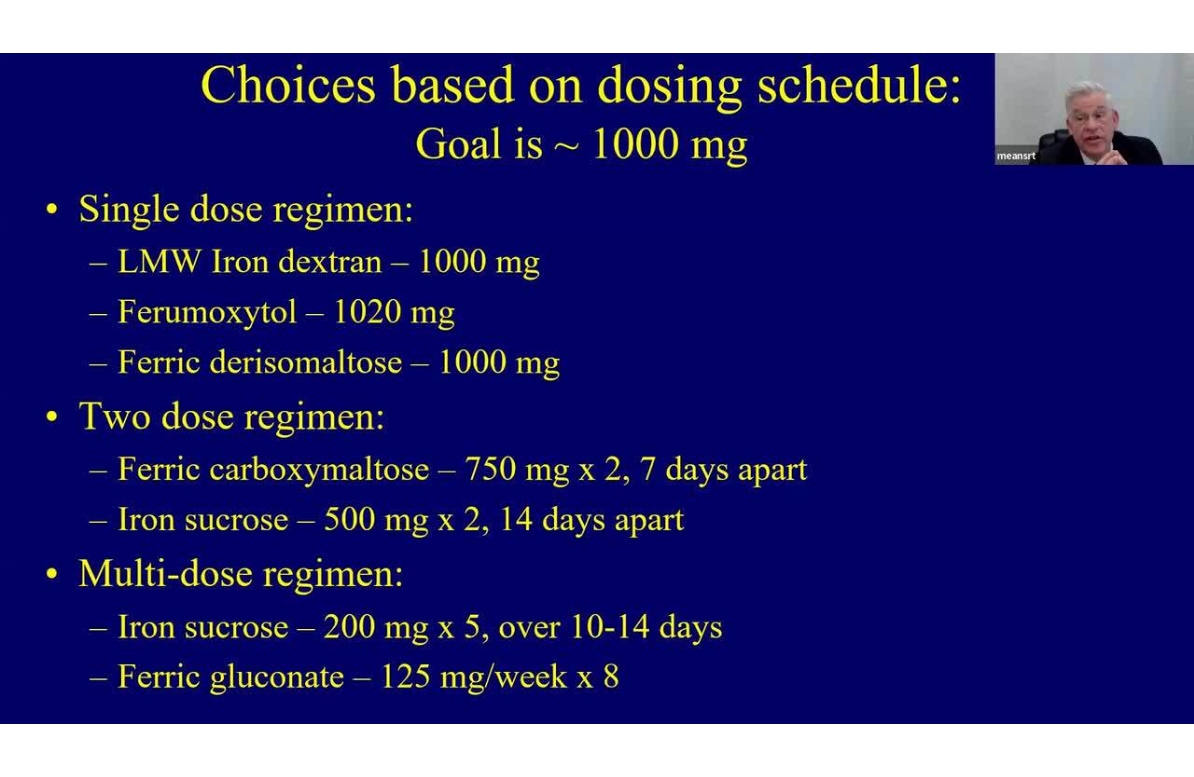 scroll, scrollTop: 24, scrollLeft: 0, axis: vertical 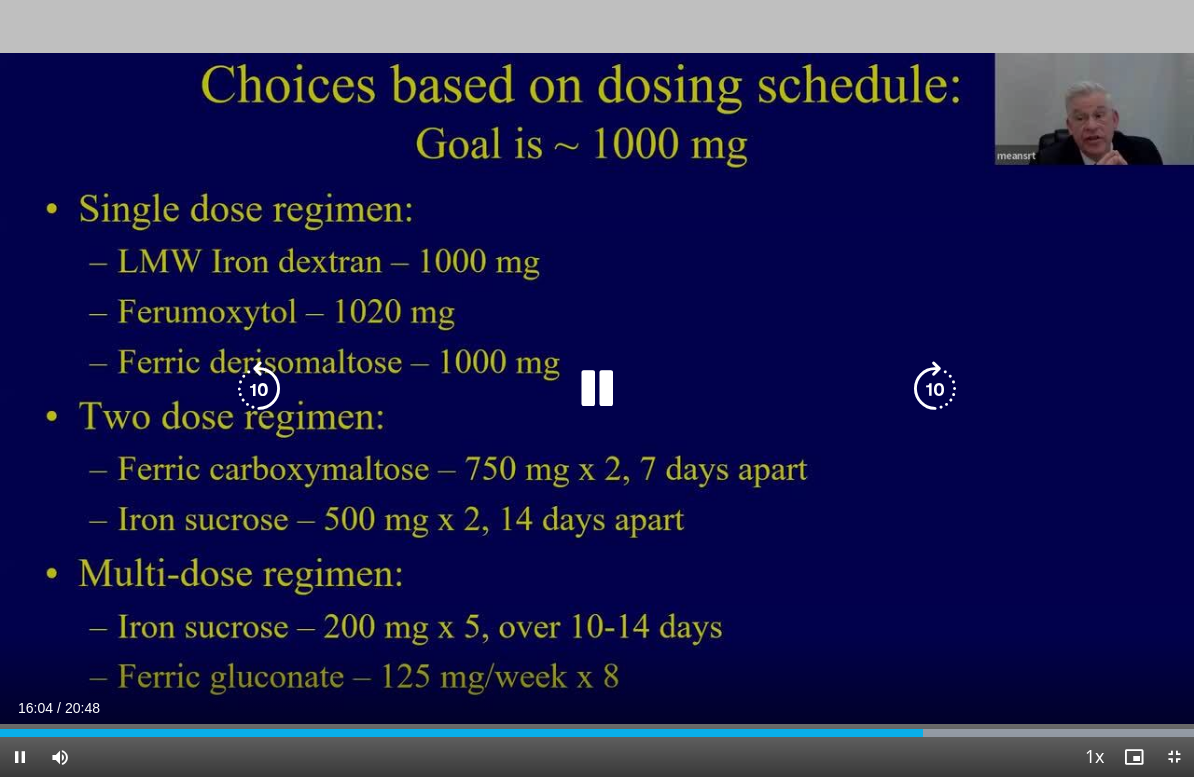 click at bounding box center [935, 389] 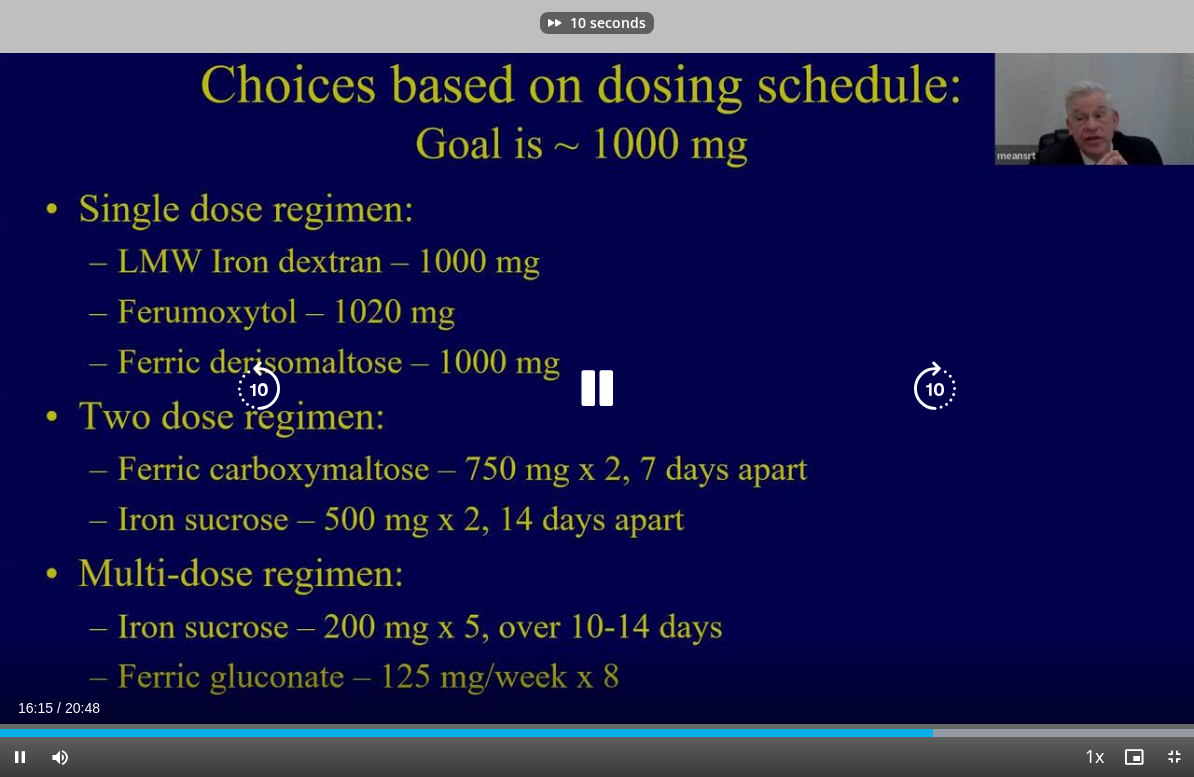 click at bounding box center (935, 389) 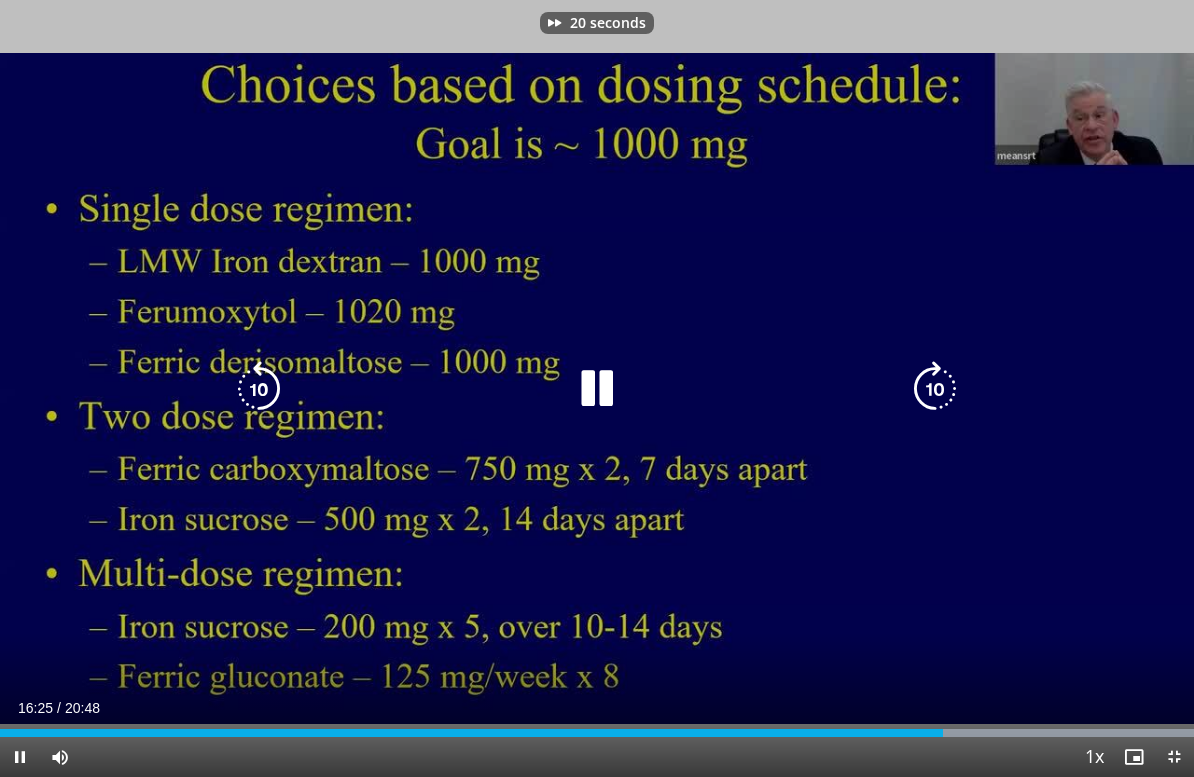 click at bounding box center [935, 389] 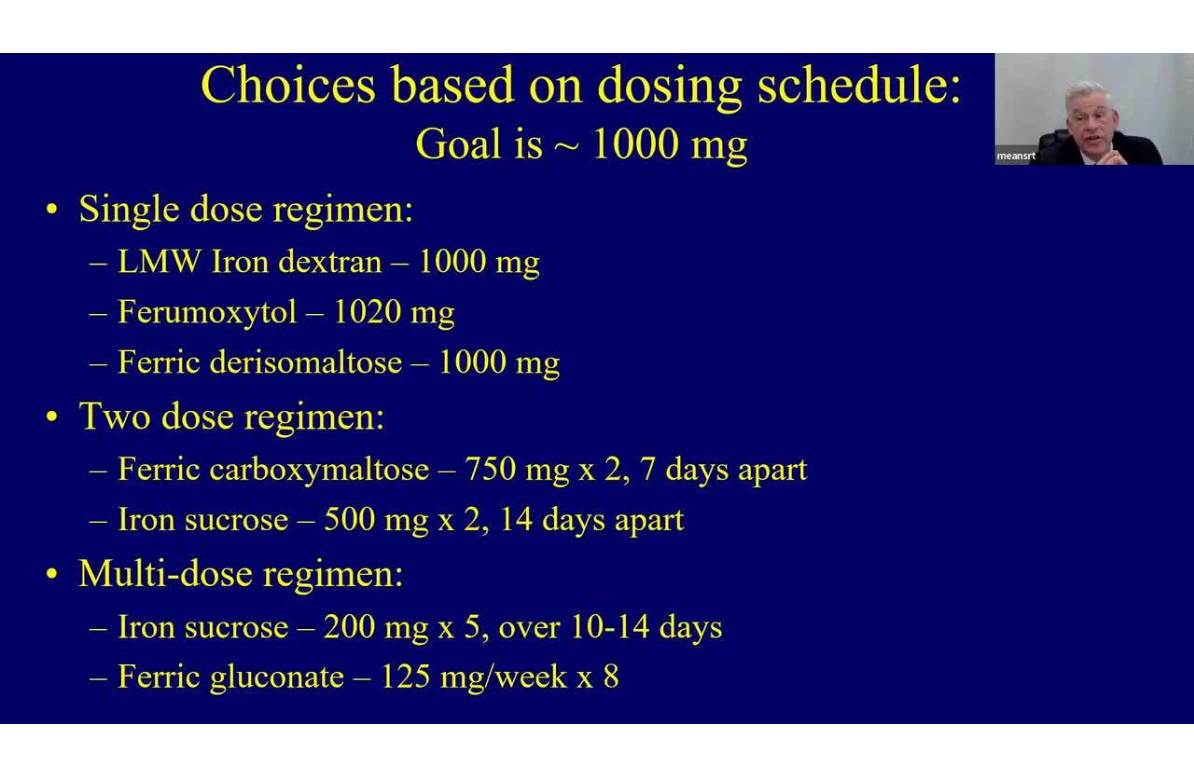 scroll, scrollTop: 24, scrollLeft: 0, axis: vertical 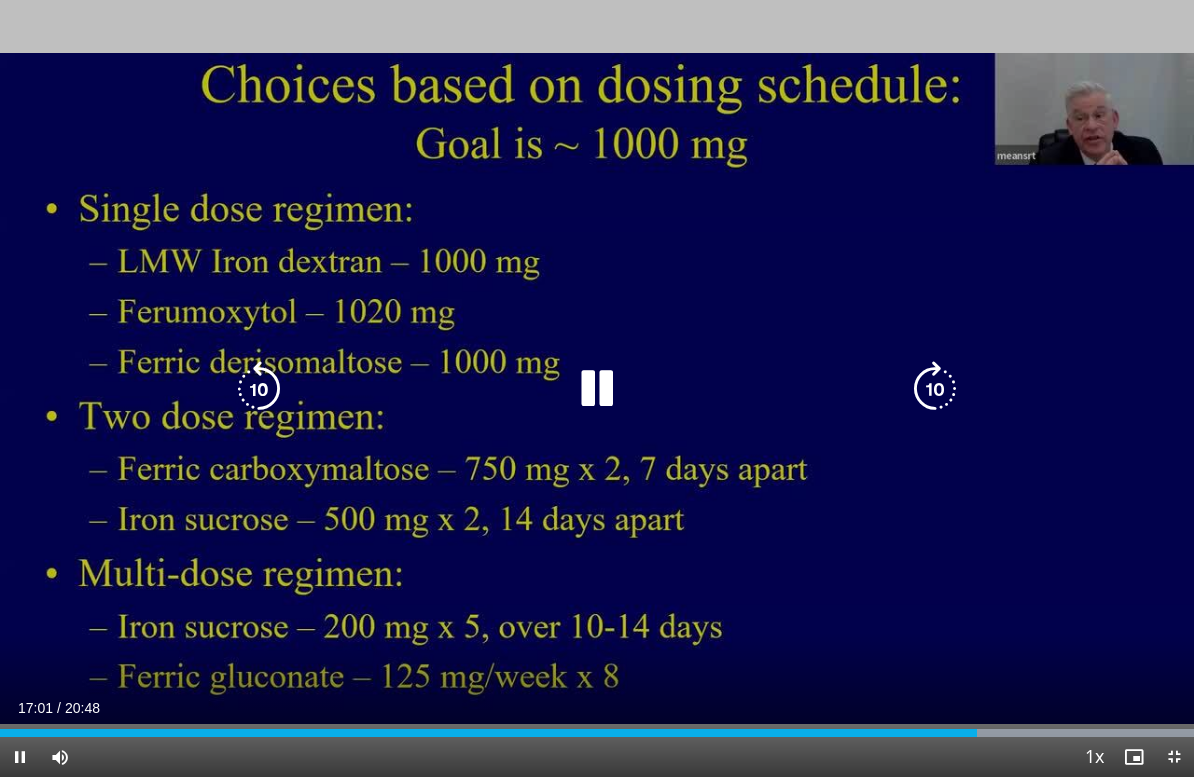 click on "30 seconds
Tap to unmute" at bounding box center (597, 388) 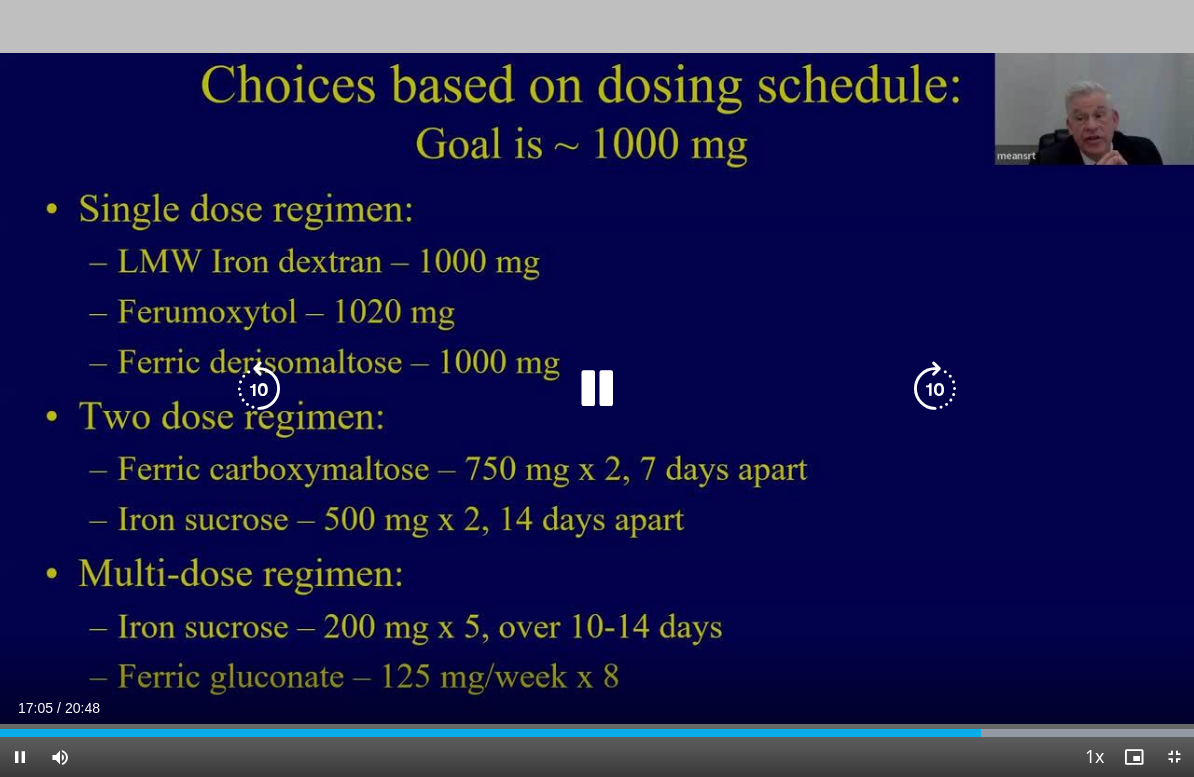 click at bounding box center (935, 389) 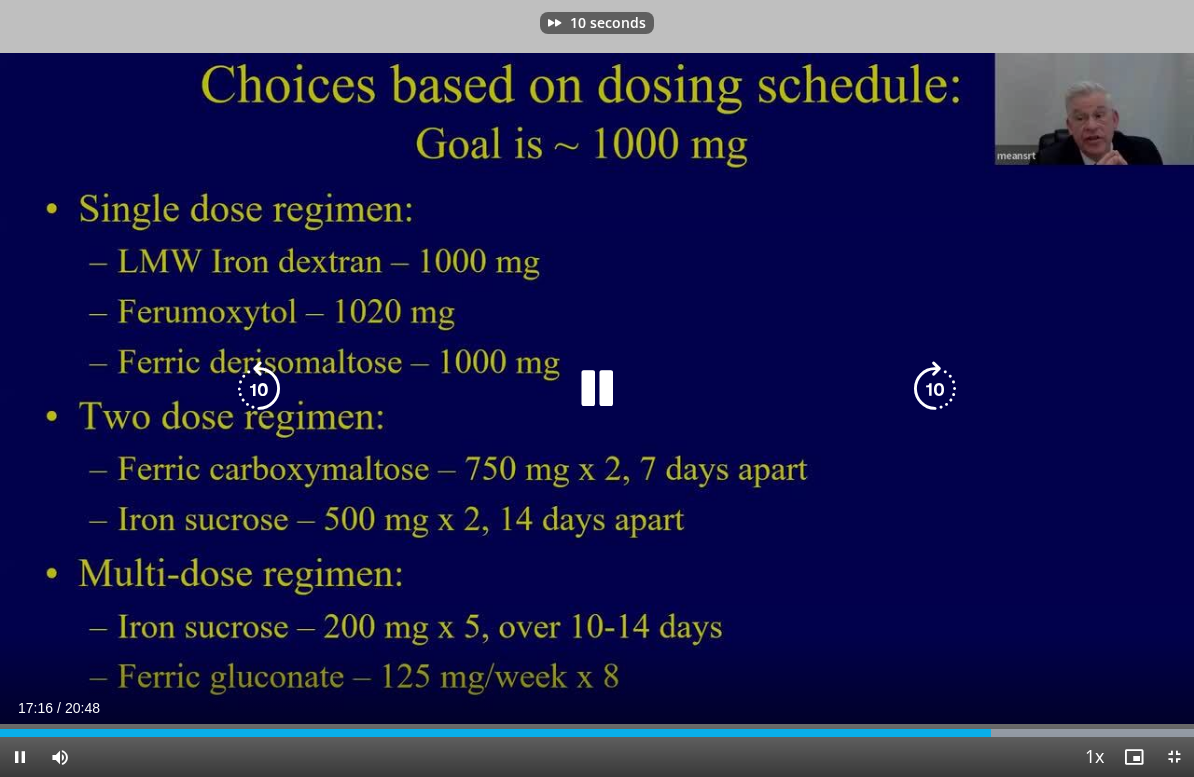 click at bounding box center [935, 389] 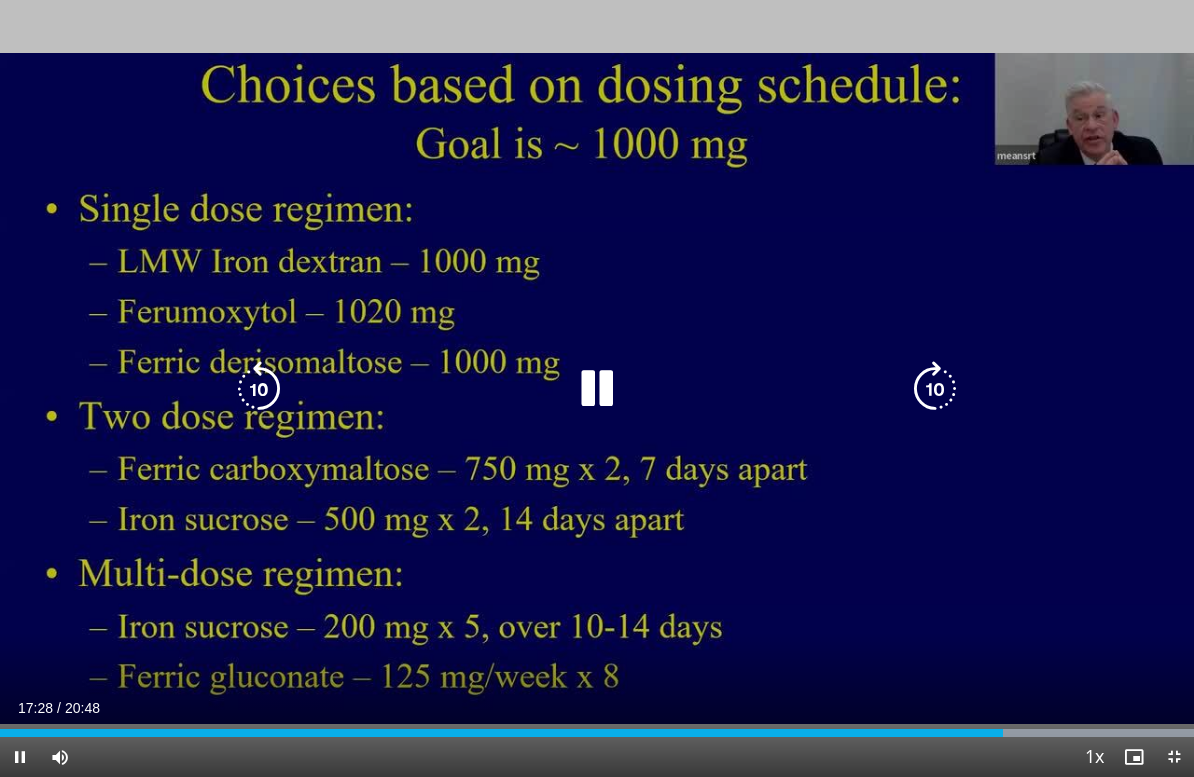 click at bounding box center (935, 389) 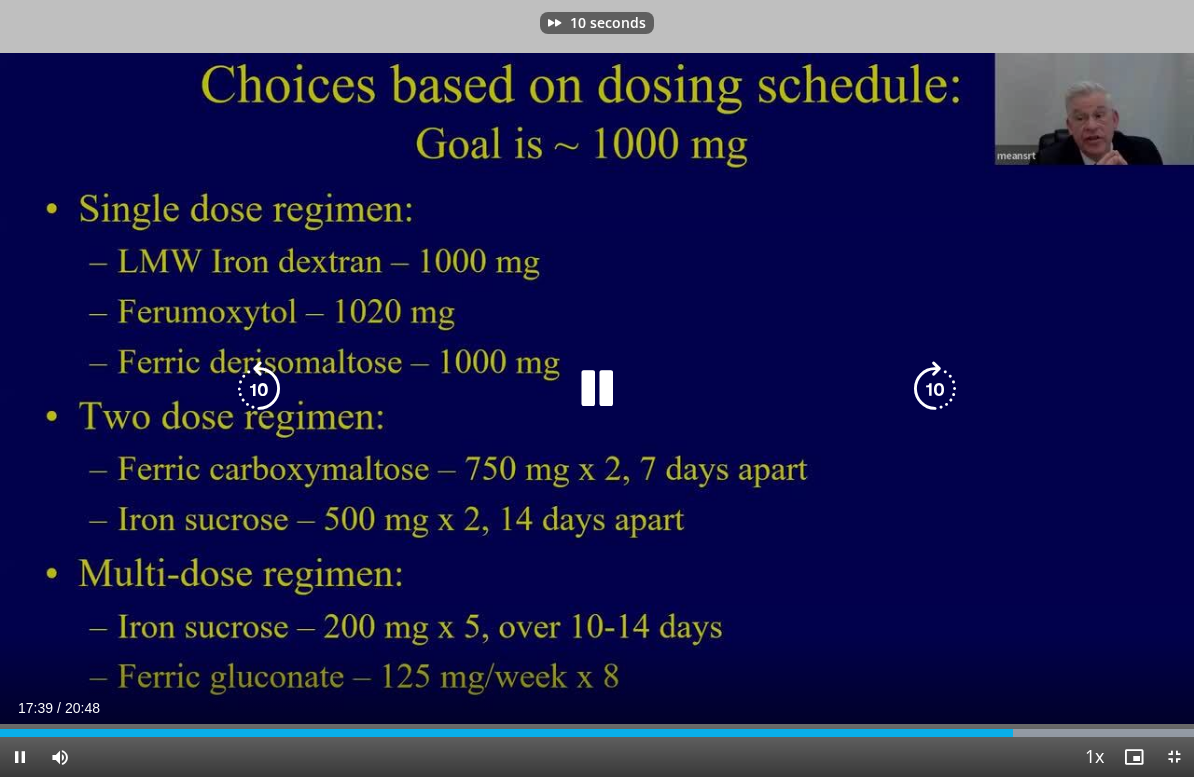 click at bounding box center (935, 389) 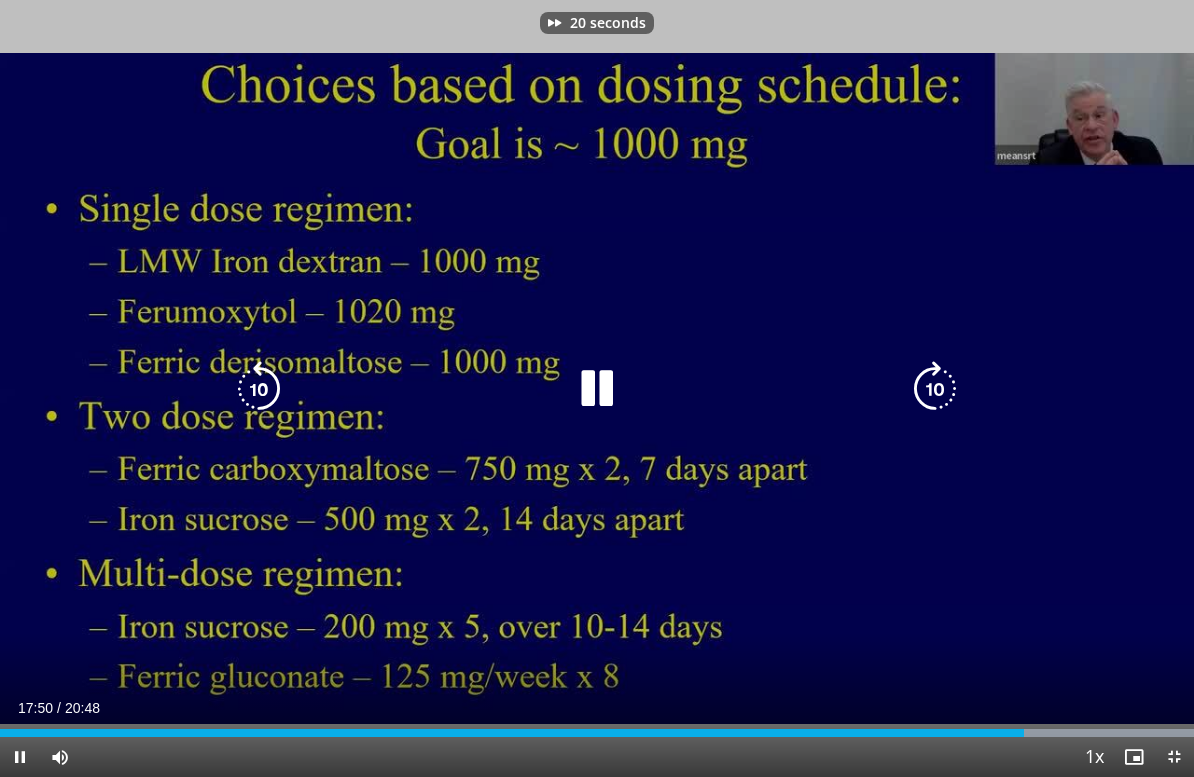 click at bounding box center (935, 389) 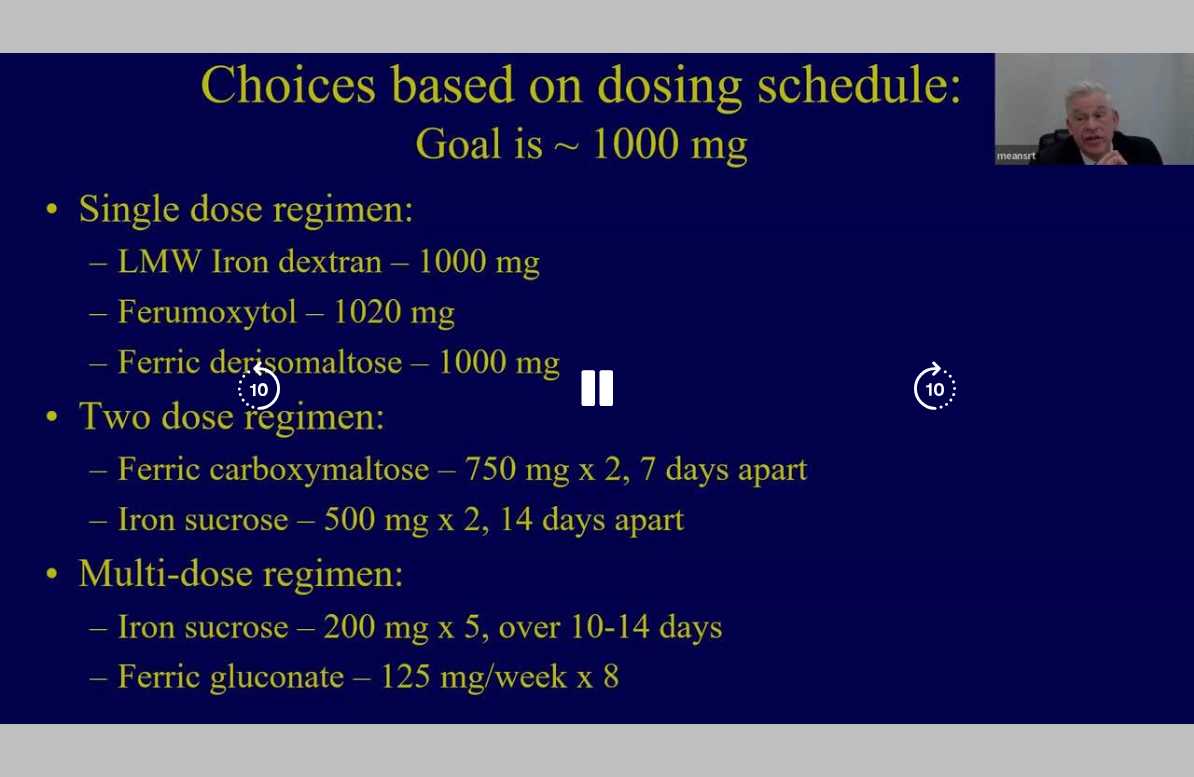 scroll, scrollTop: 24, scrollLeft: 0, axis: vertical 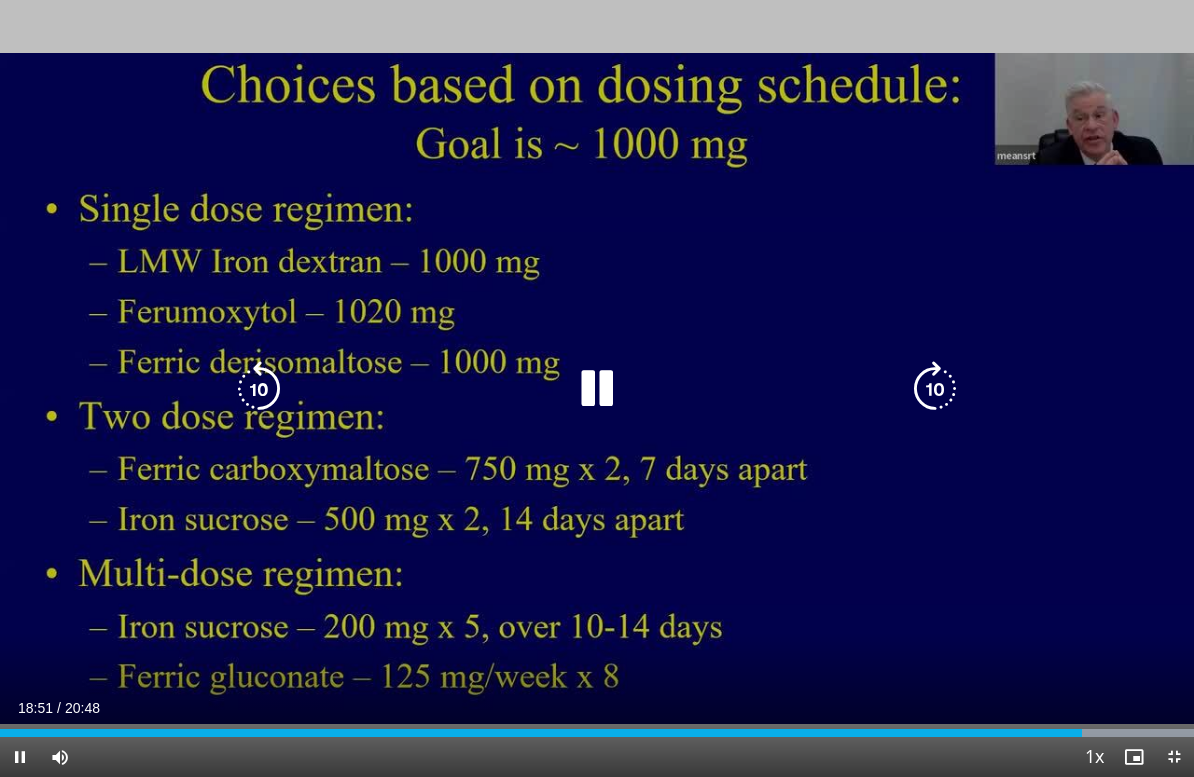 click on "Current Time  18:51 / Duration  20:48" at bounding box center (597, 708) 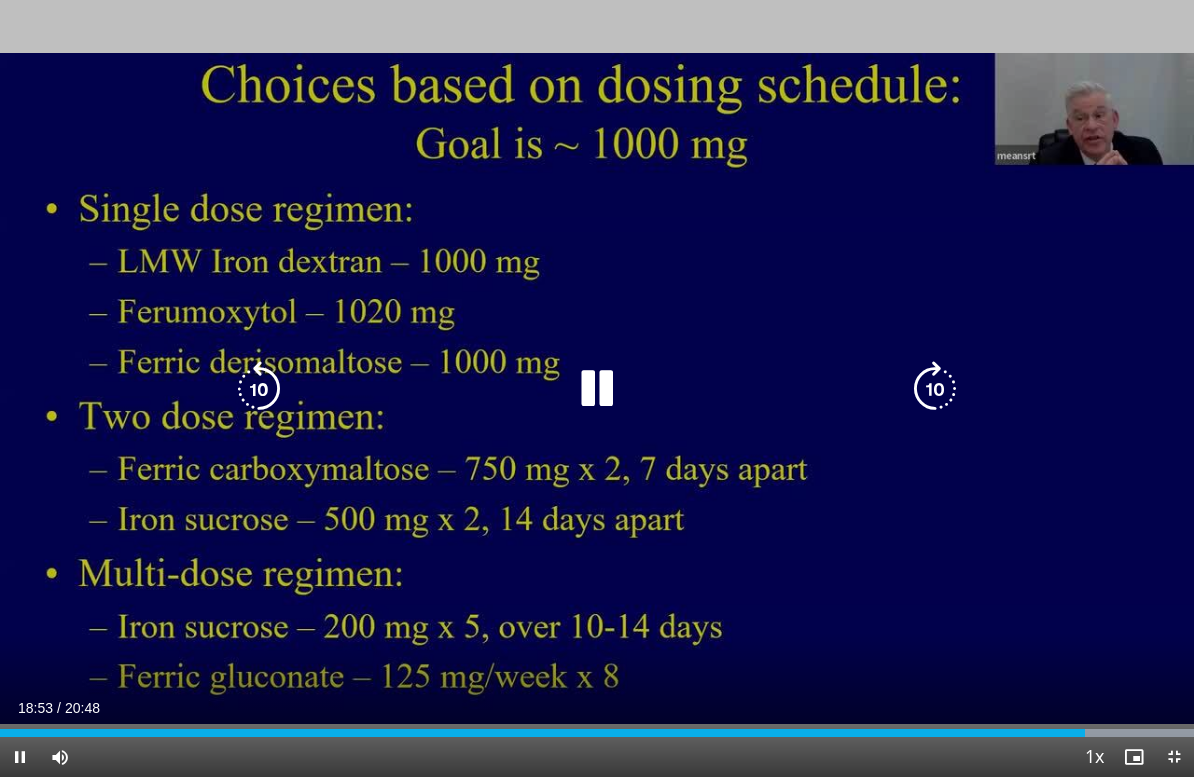 click at bounding box center [935, 389] 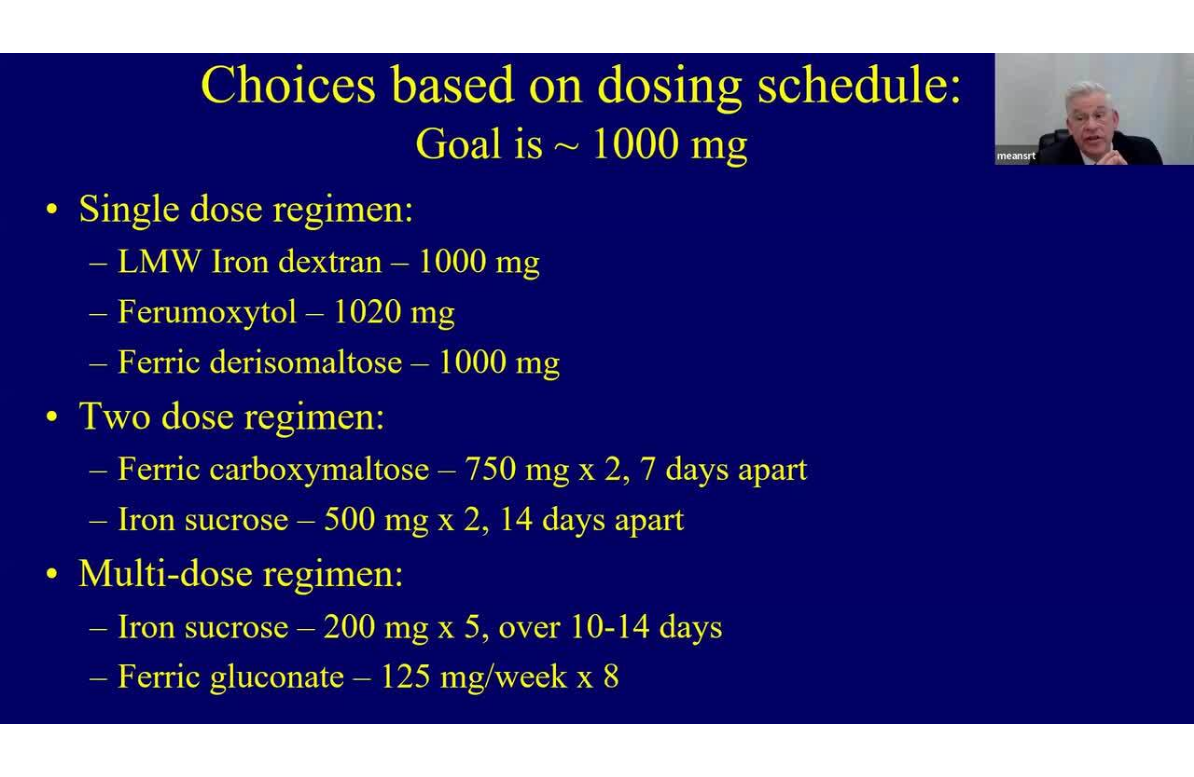 scroll, scrollTop: 24, scrollLeft: 0, axis: vertical 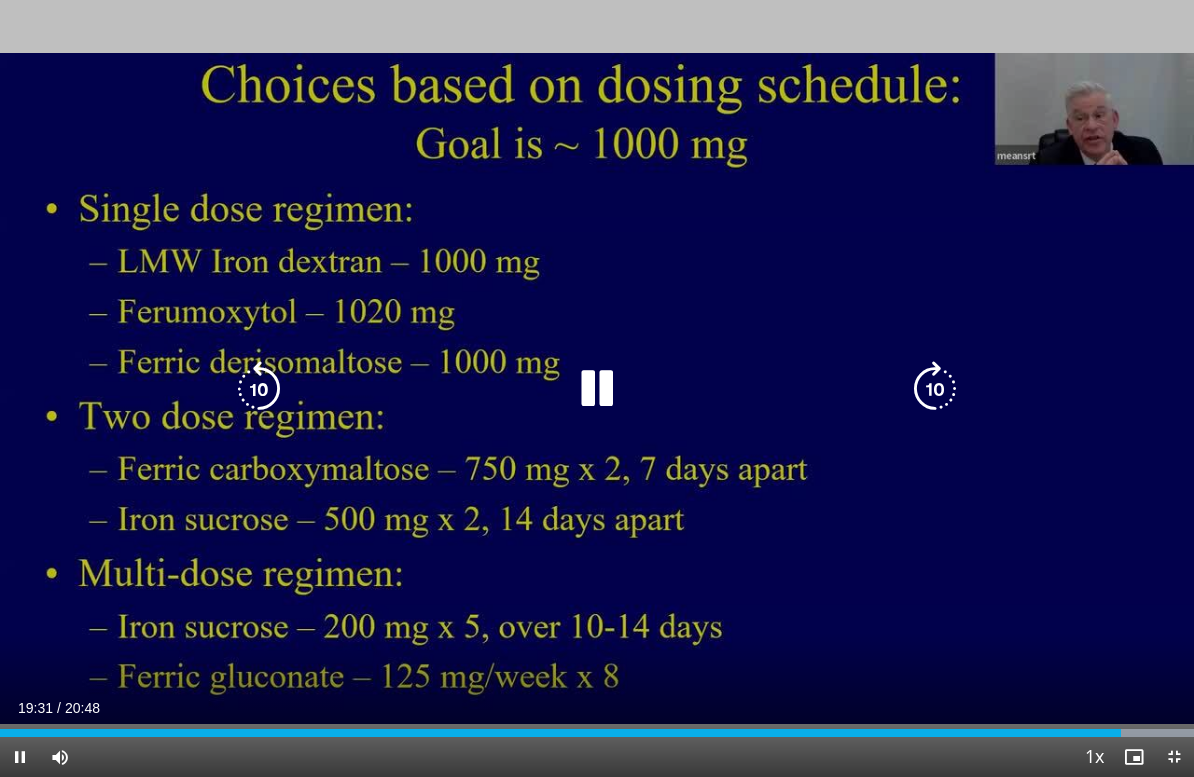 click on "Loaded :  99.99%" at bounding box center (597, 727) 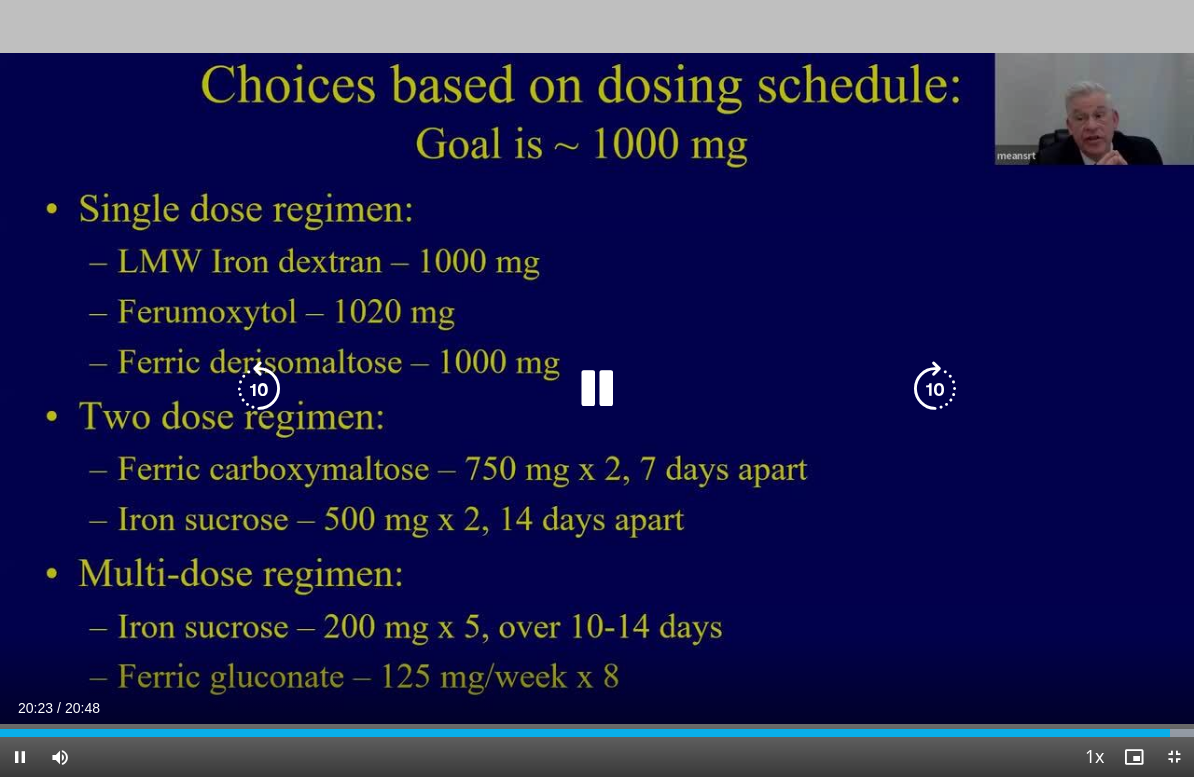 click at bounding box center [935, 389] 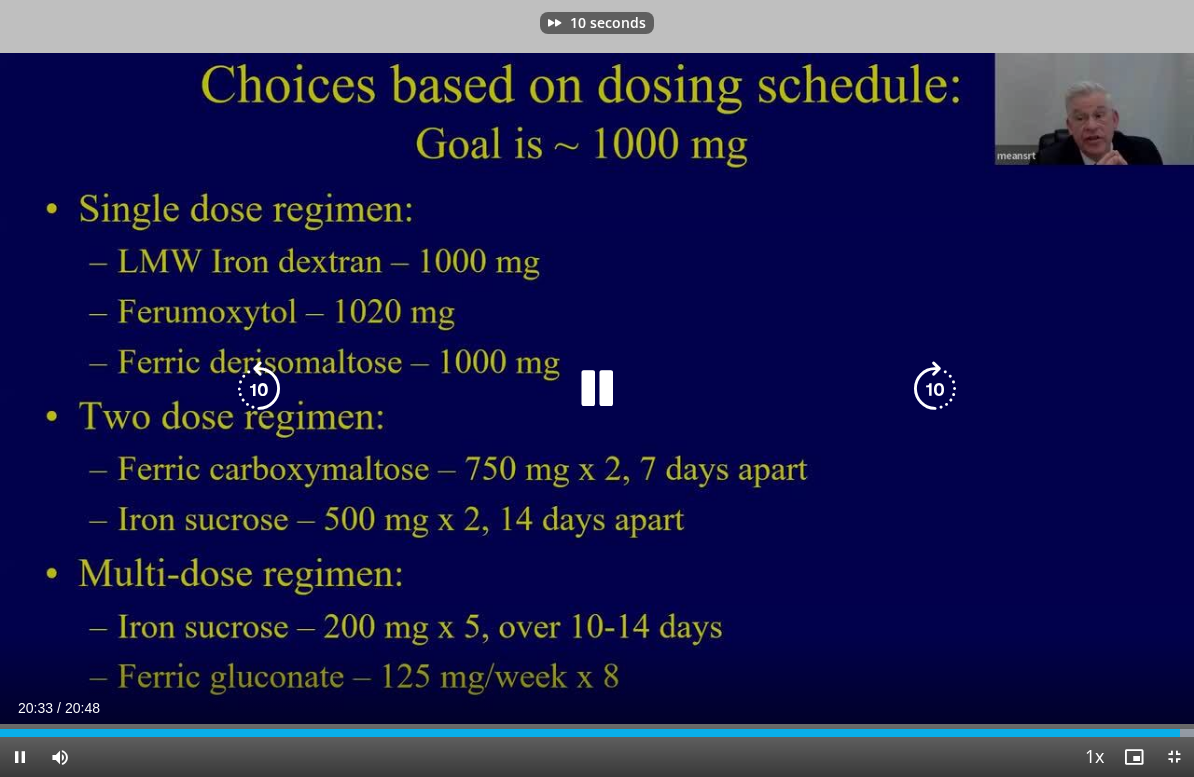 click at bounding box center [935, 389] 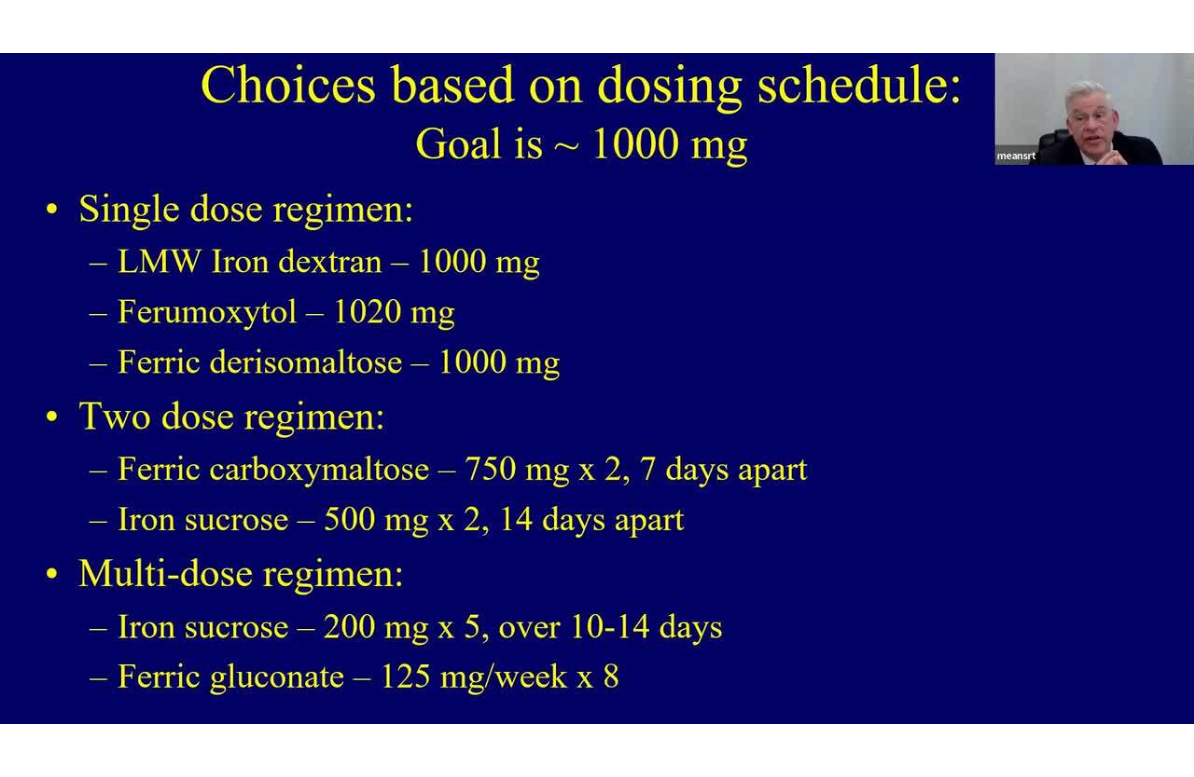 scroll, scrollTop: 24, scrollLeft: 0, axis: vertical 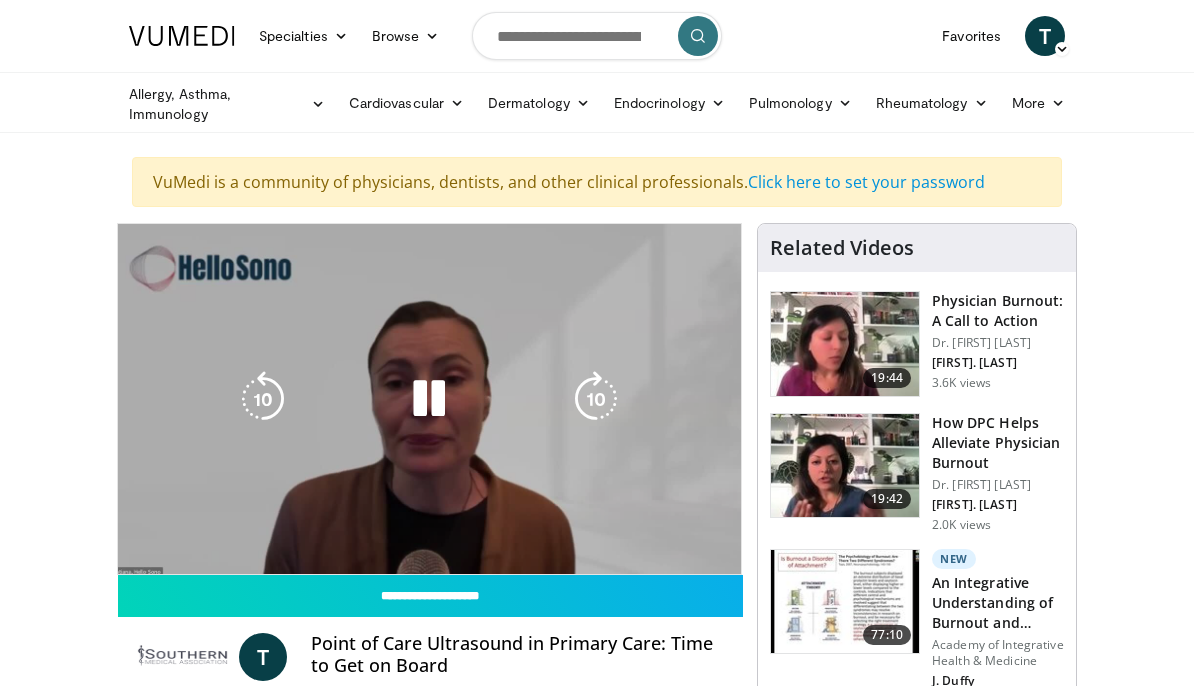 click at bounding box center (721, 594) 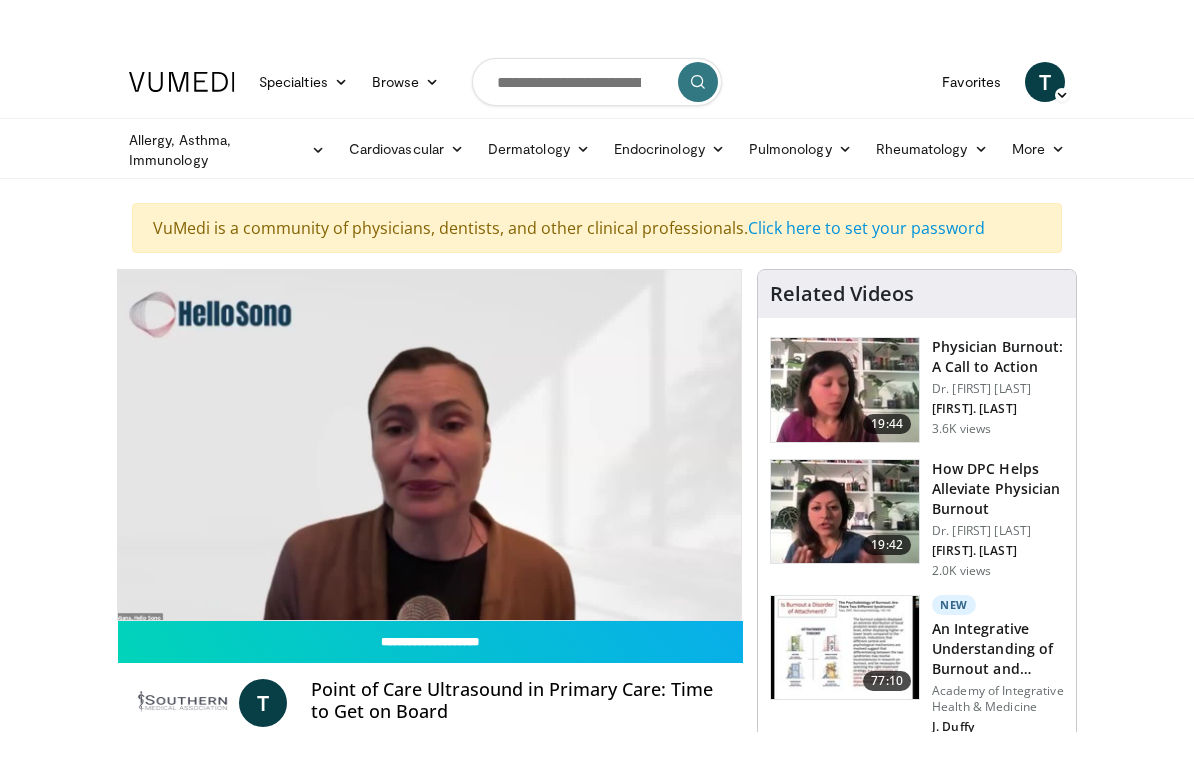 scroll, scrollTop: 24, scrollLeft: 0, axis: vertical 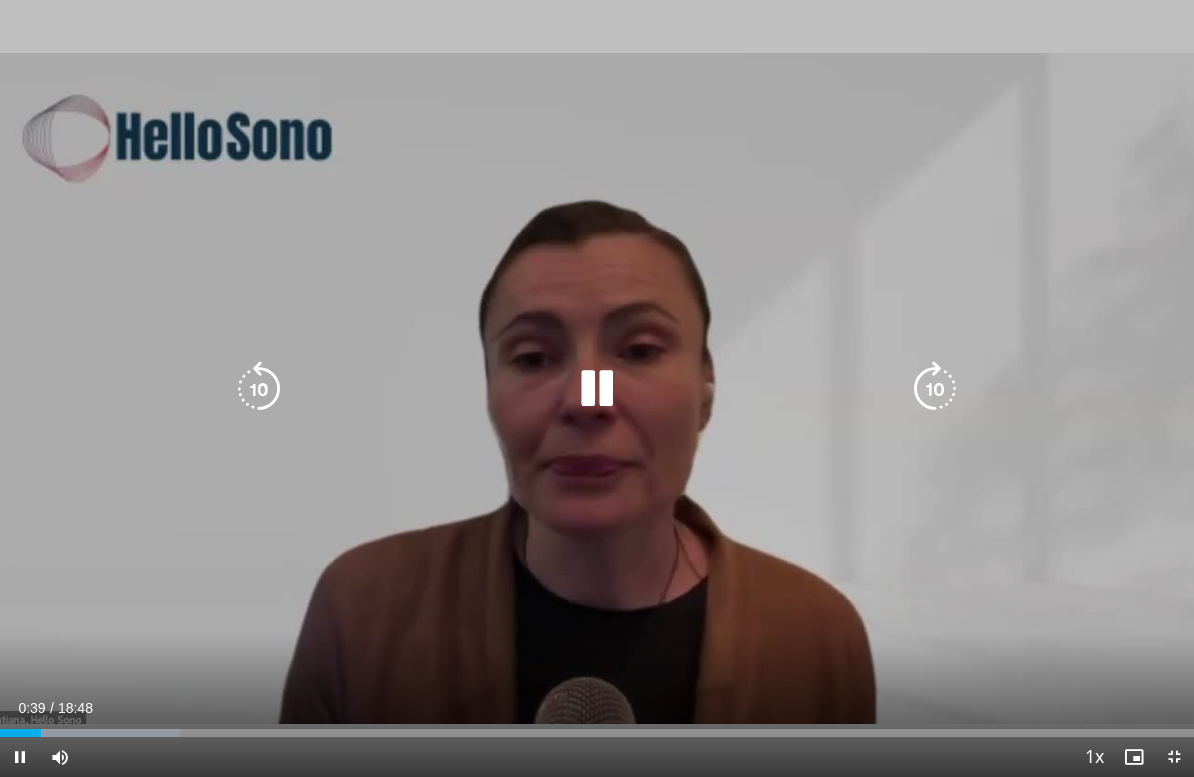 click on "10 seconds
Tap to unmute" at bounding box center (597, 388) 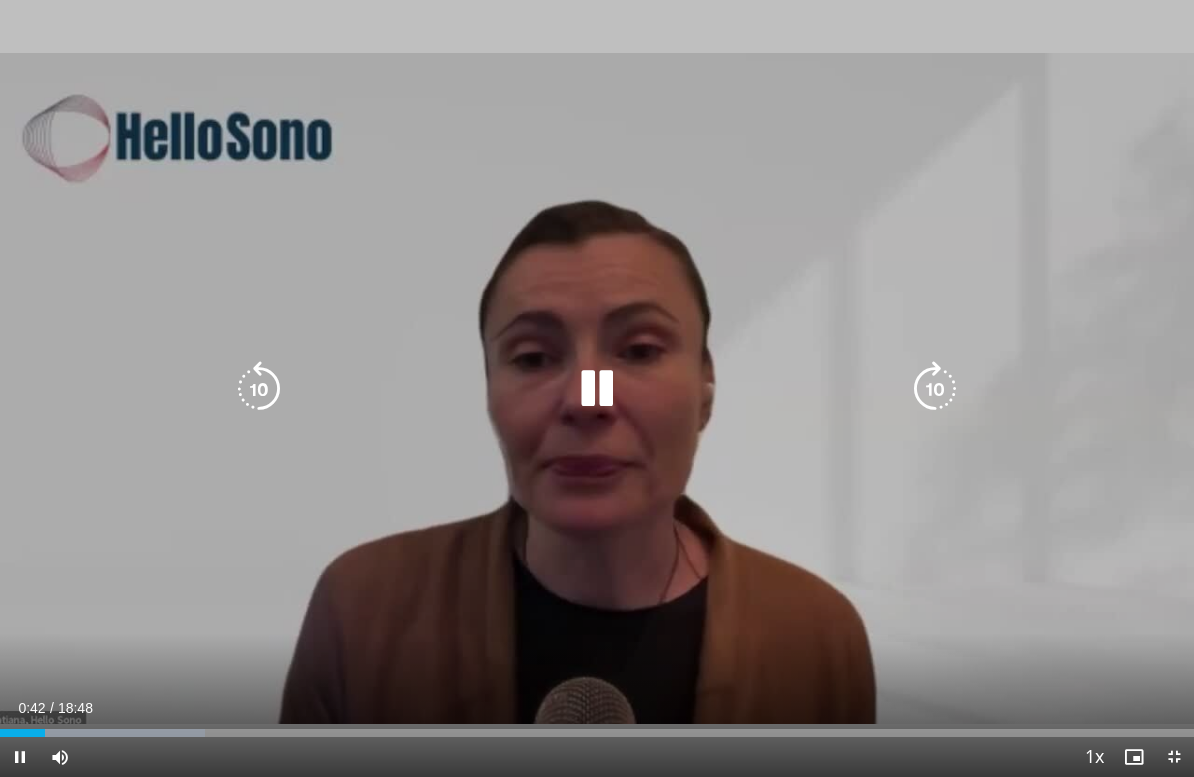 click at bounding box center [935, 389] 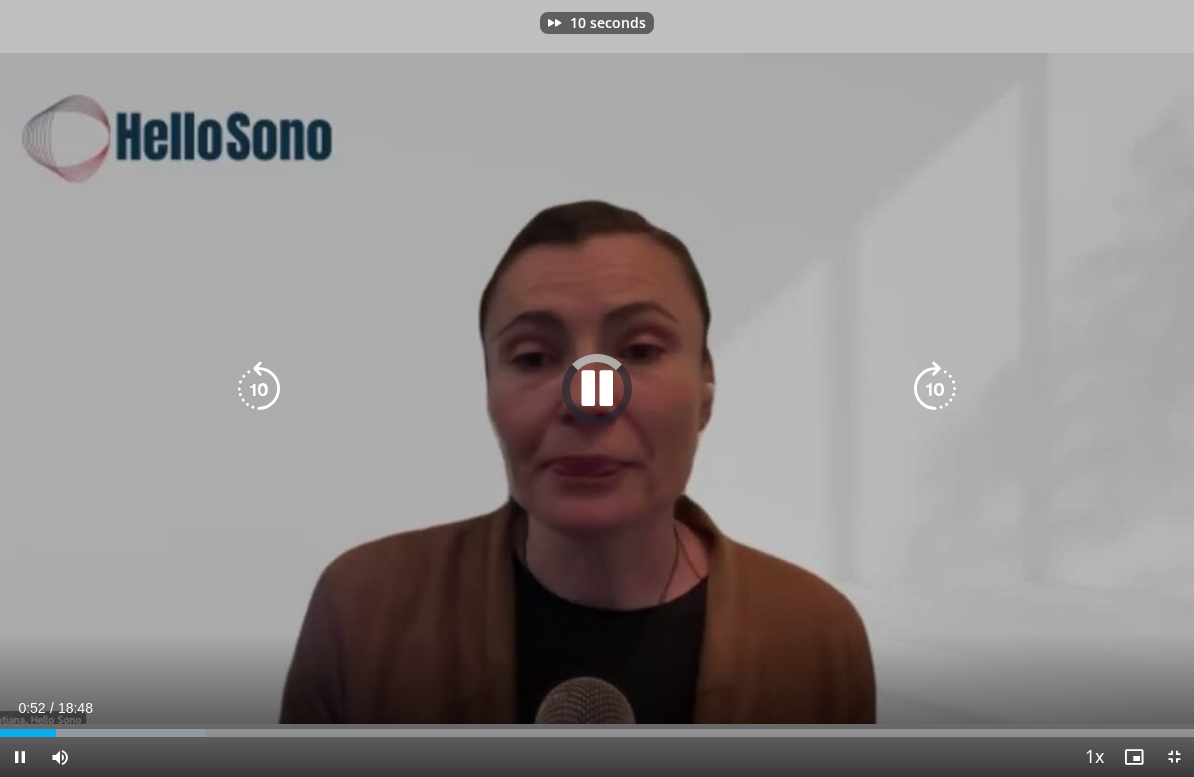 click at bounding box center [935, 389] 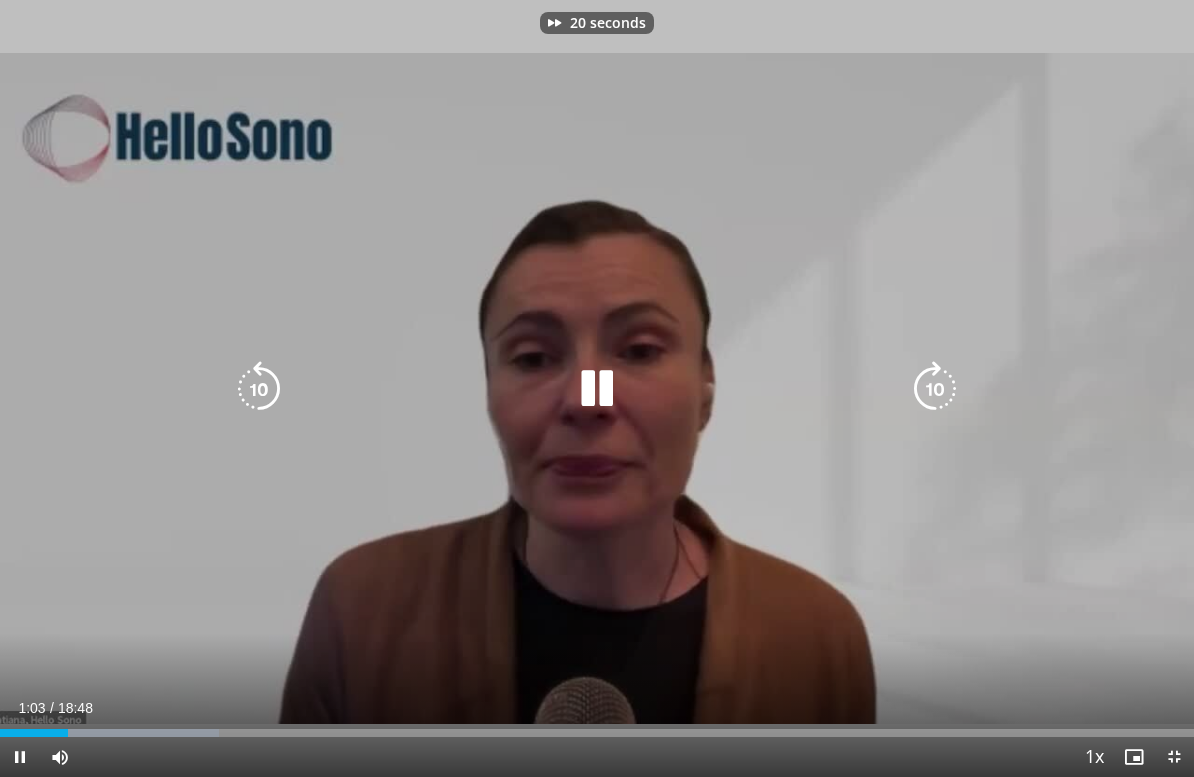 click at bounding box center [935, 389] 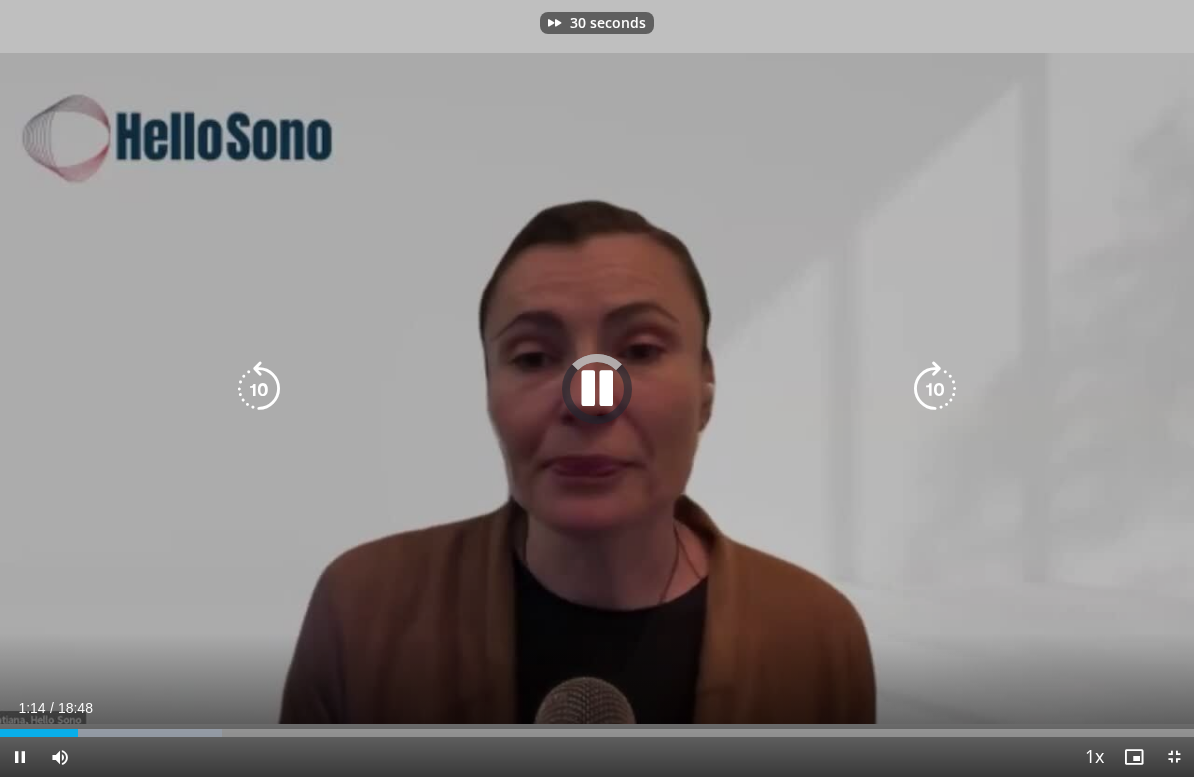 click 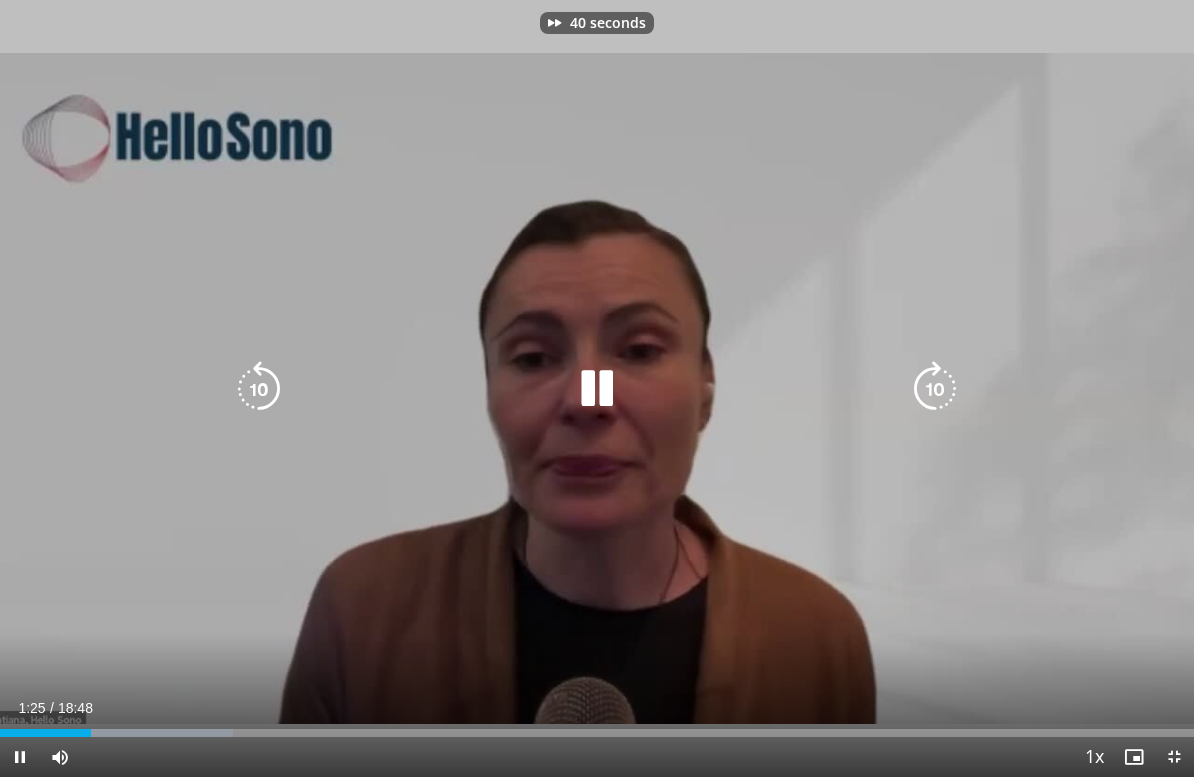 click 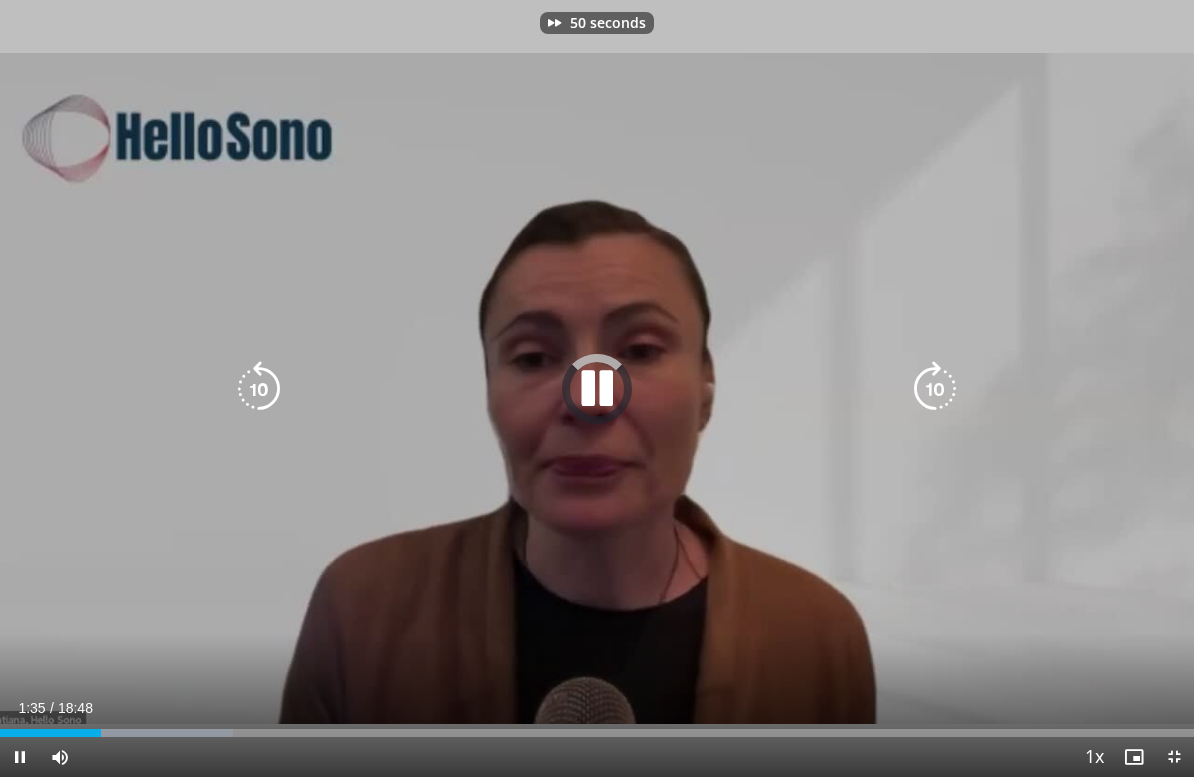 click 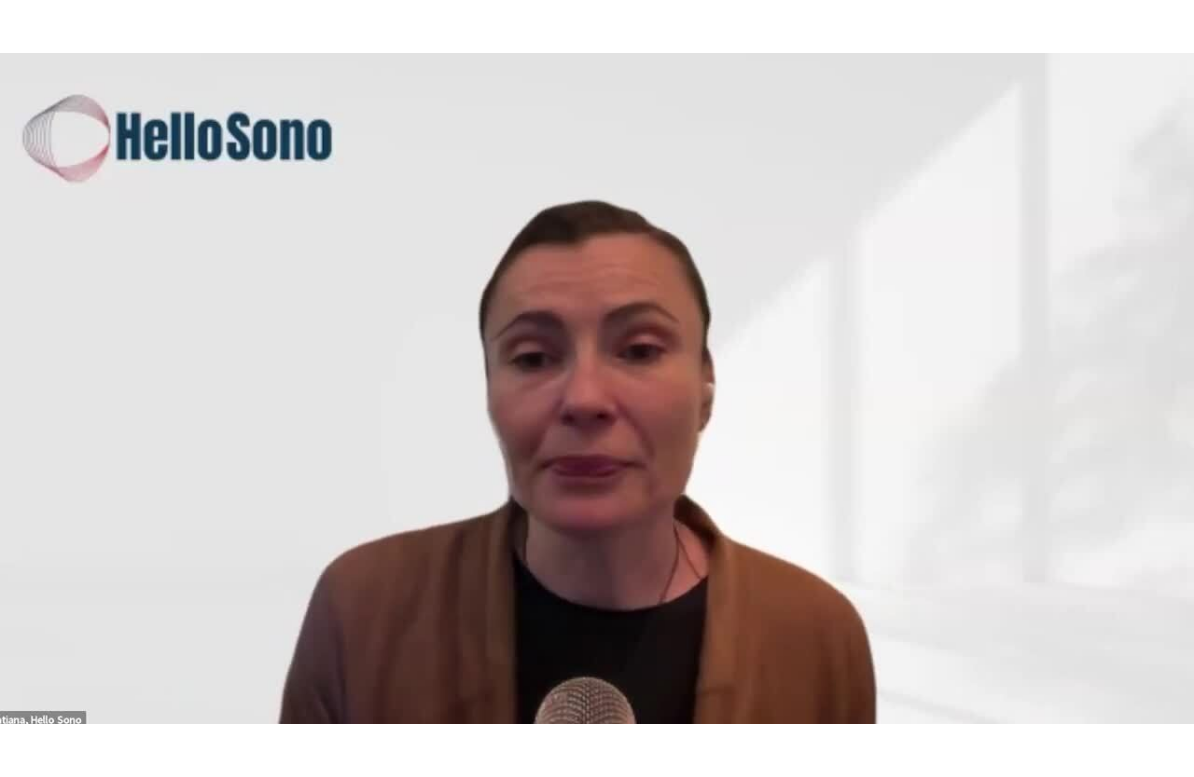 scroll, scrollTop: 24, scrollLeft: 0, axis: vertical 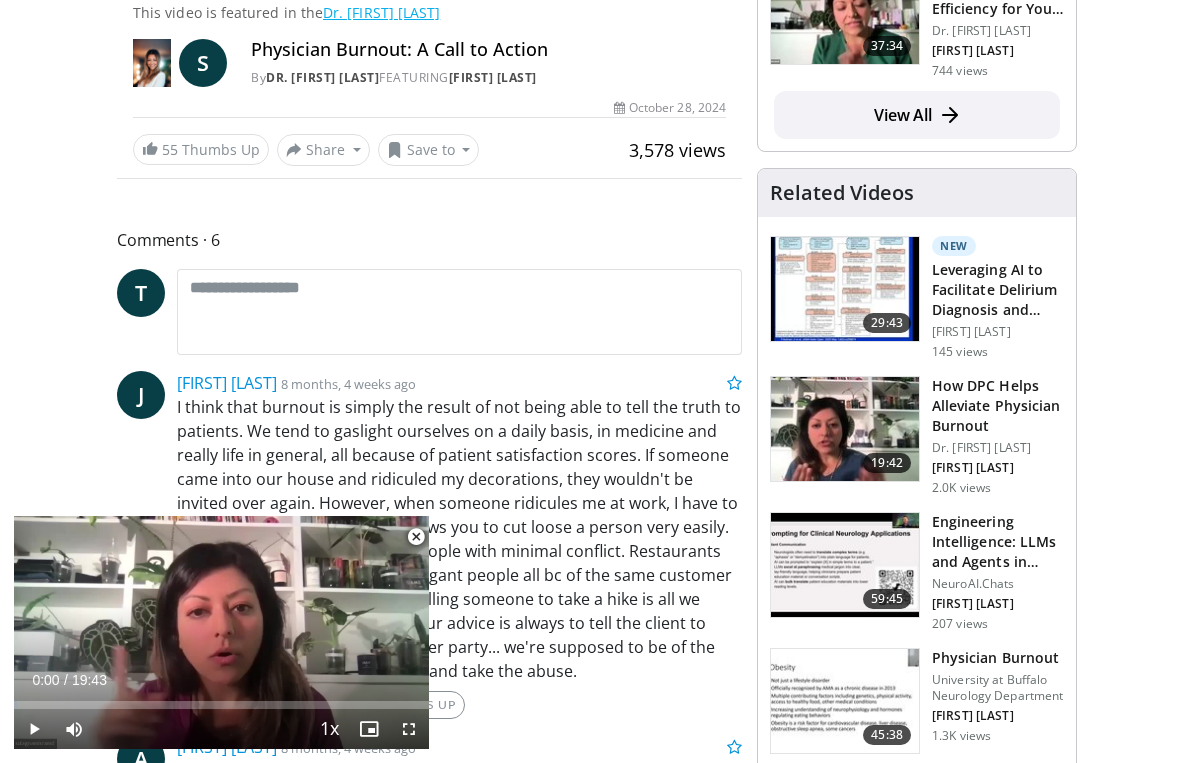 click on "I think that burnout is simply the result of not being able to tell the truth to patients. We tend to gaslight ourselves on a daily basis, in medicine and really life in general, all because of patient satisfaction scores. If someone came into our house and ridiculed my decorations, they wouldn't be invited over again. However, when someone ridicules me at work, I have to see them over and over. DPC allows you to cut loose a person very easily. So you're there purely helping people with minimal conflict.  Restaurants etc, all have to cater to rude, arrogant people all bc of the same customer satisfaction model. Sometimes telling someone to take a hike is all we need. In fact, in psych sessions, our advice is always to tell the client to address the concern with the other party... we're supposed to be of the utmost altruism and just sit back and take the abuse." at bounding box center [459, 539] 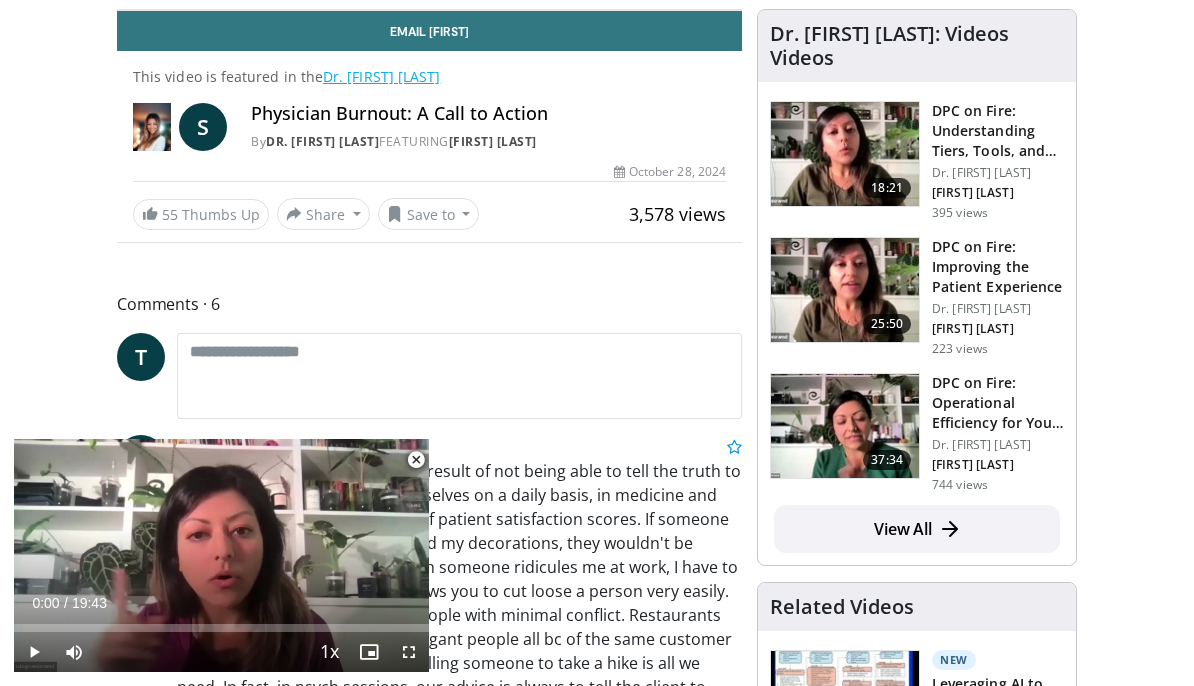 scroll, scrollTop: 0, scrollLeft: 0, axis: both 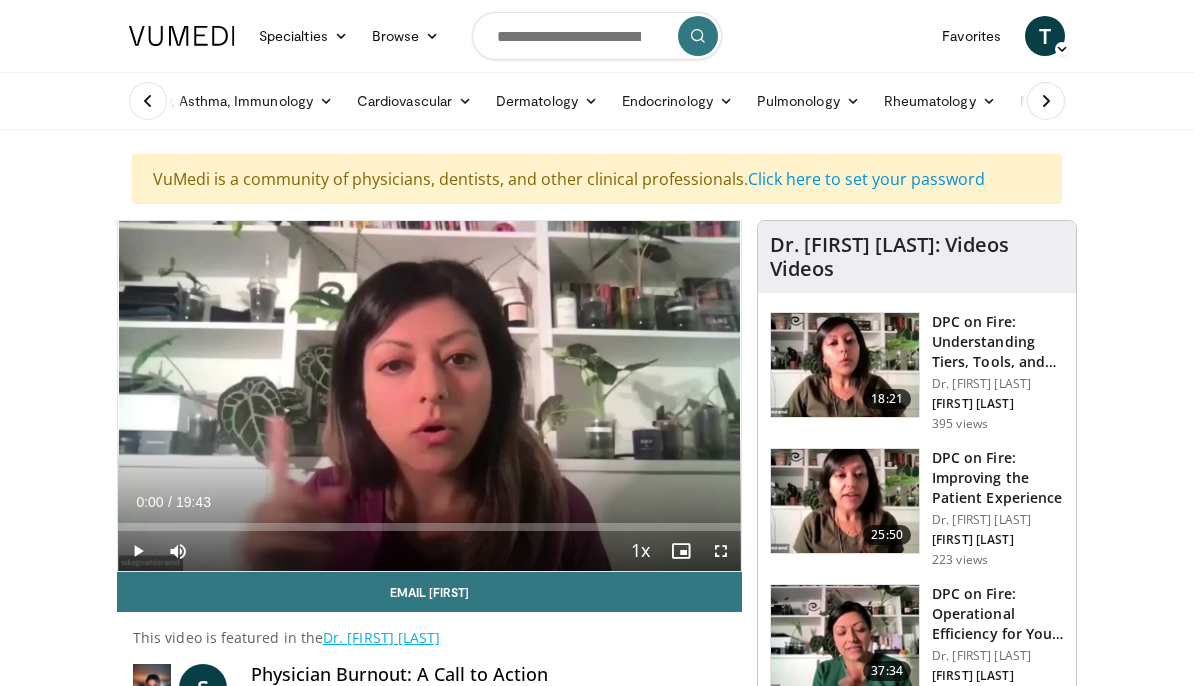 click at bounding box center [148, 101] 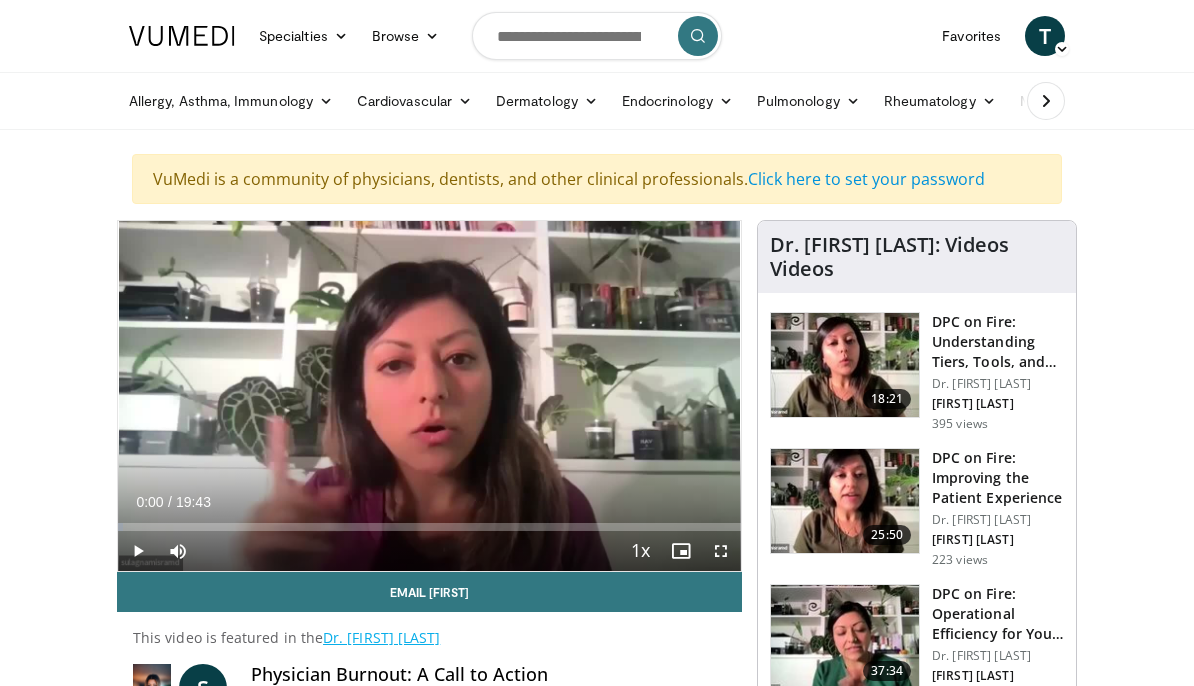 click on "Endocrinology" at bounding box center [677, 101] 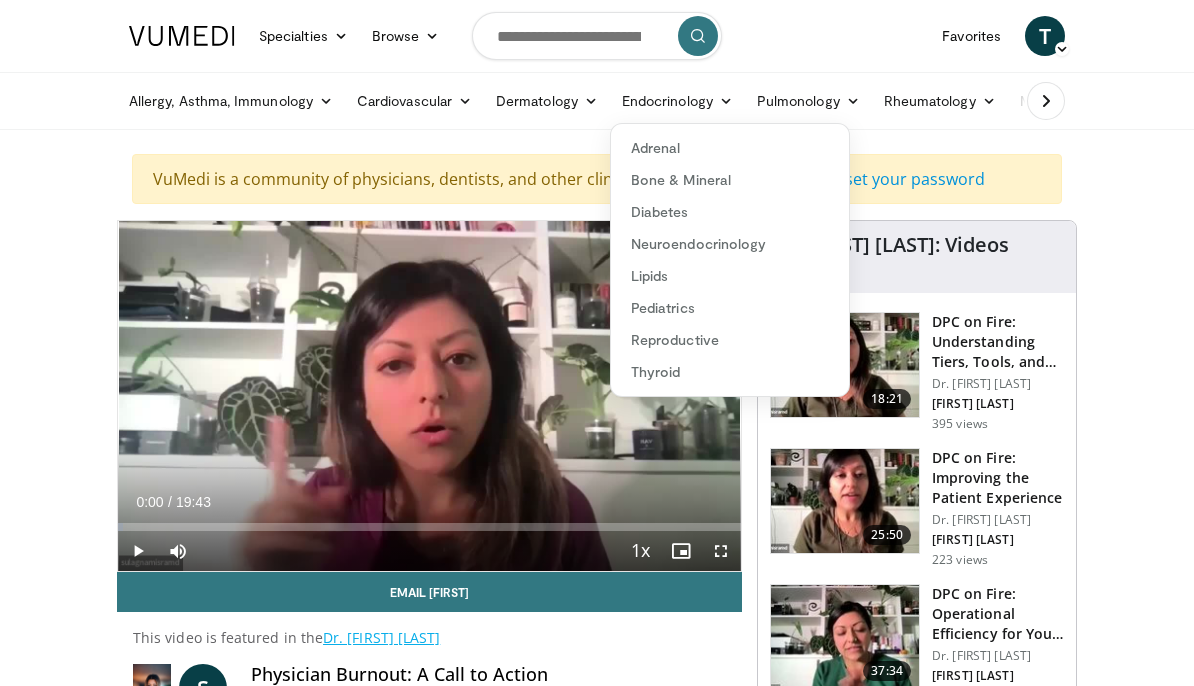 click on "Neuroendocrinology" at bounding box center [730, 244] 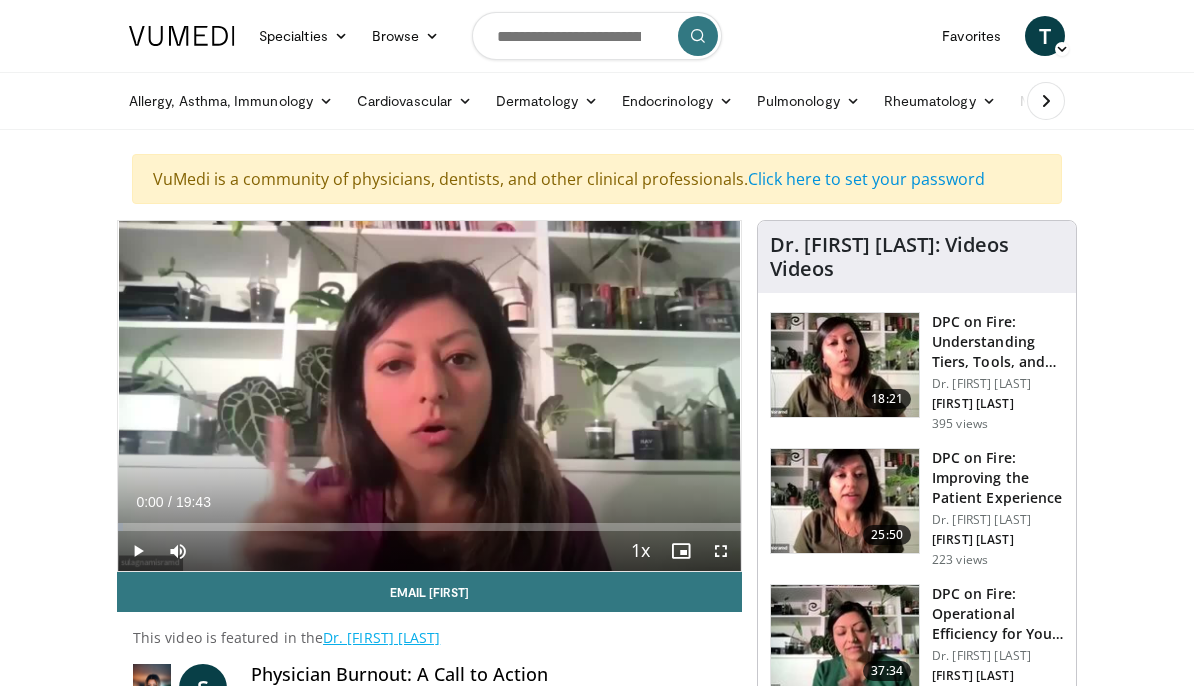 click at bounding box center [845, 501] 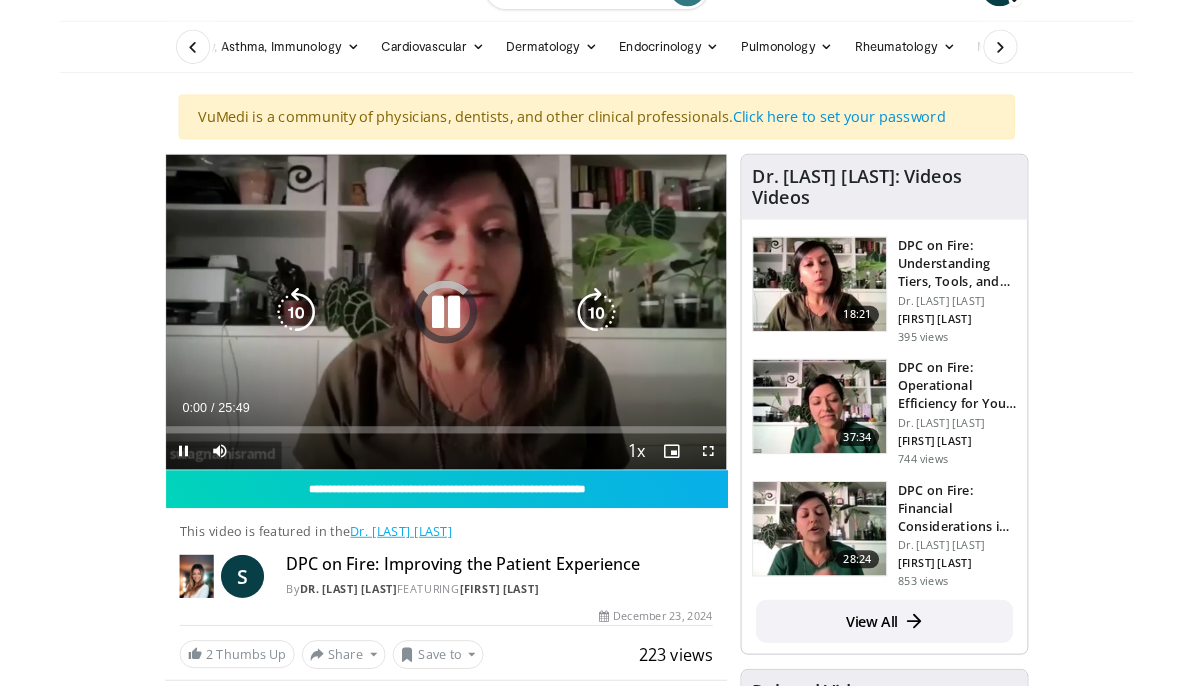 scroll, scrollTop: 0, scrollLeft: 0, axis: both 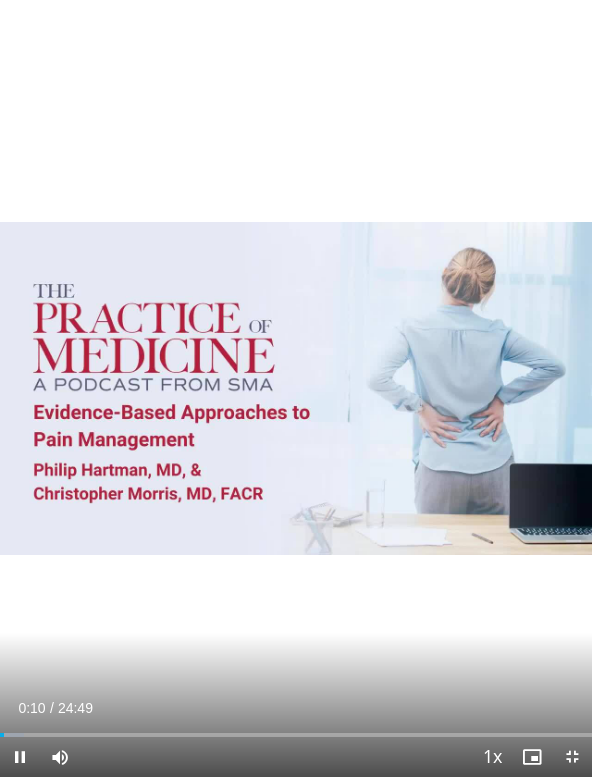 click on "Current Time  0:10 / Duration  24:49" at bounding box center (296, 708) 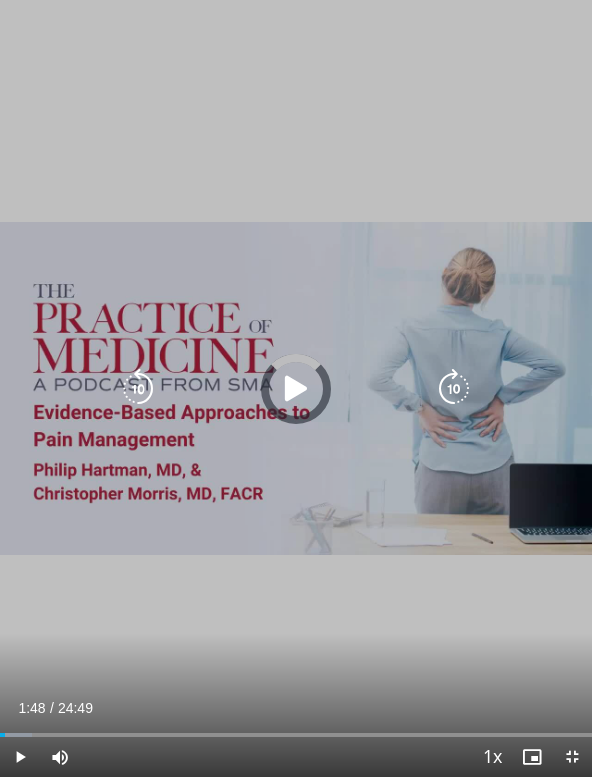 click on "Loaded :  5.34%" at bounding box center [296, 735] 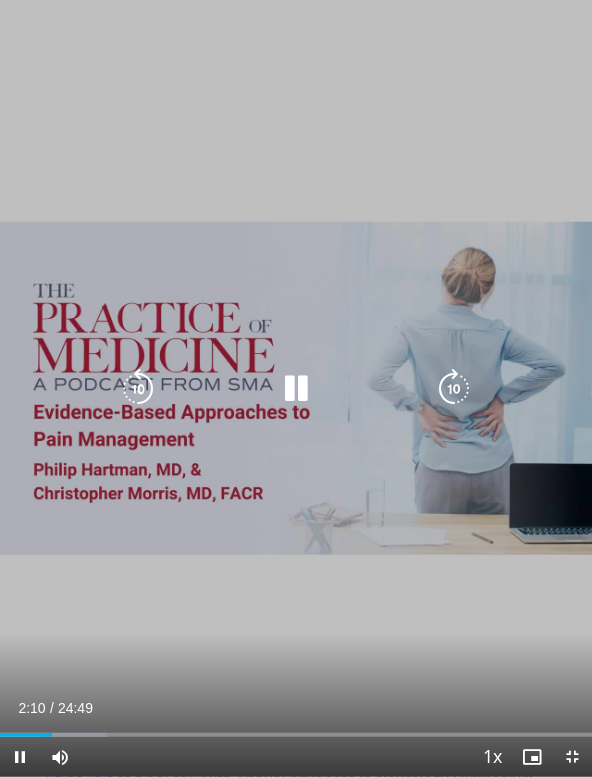 scroll, scrollTop: 24, scrollLeft: 0, axis: vertical 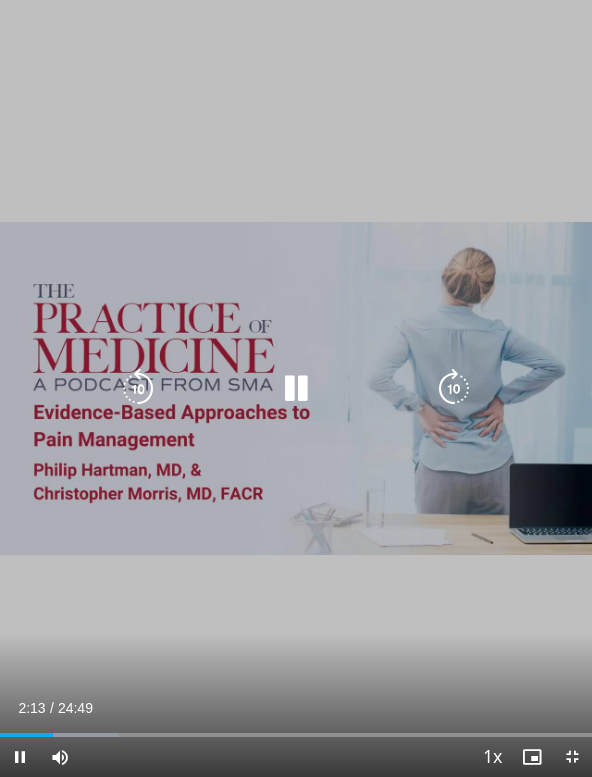 click on "10 seconds
Tap to unmute" at bounding box center [296, 388] 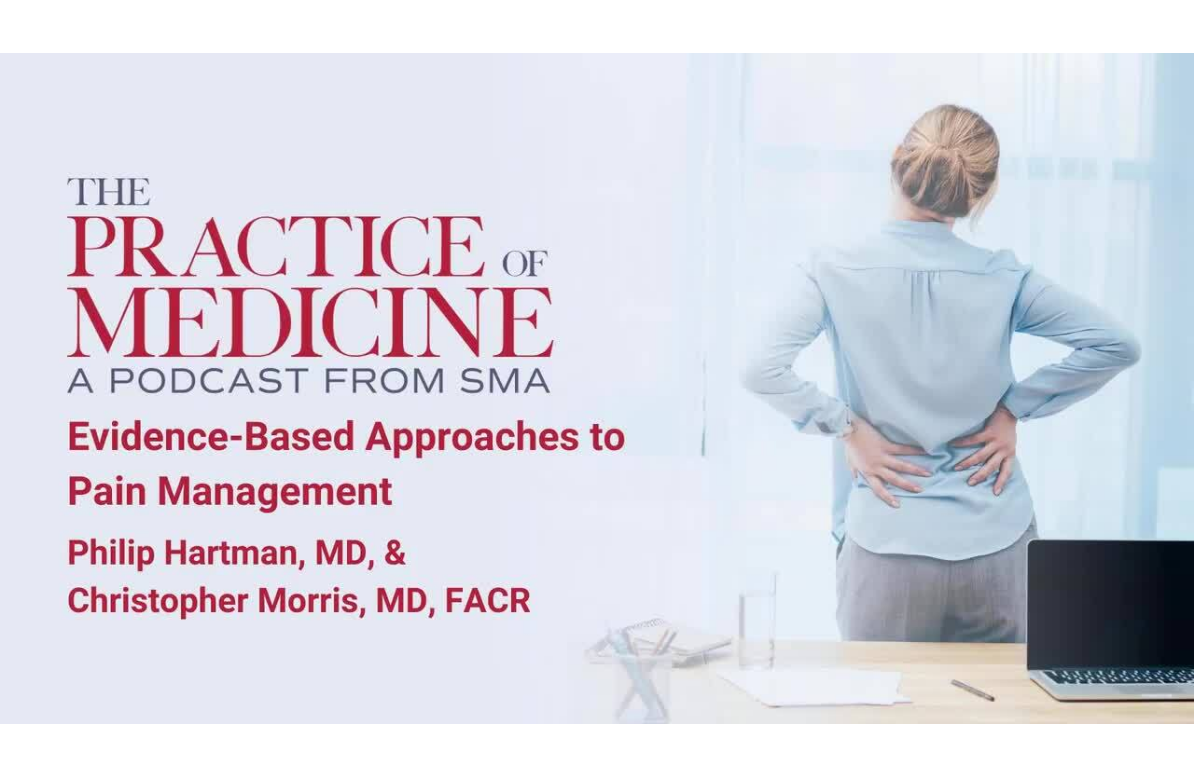 scroll, scrollTop: 24, scrollLeft: 0, axis: vertical 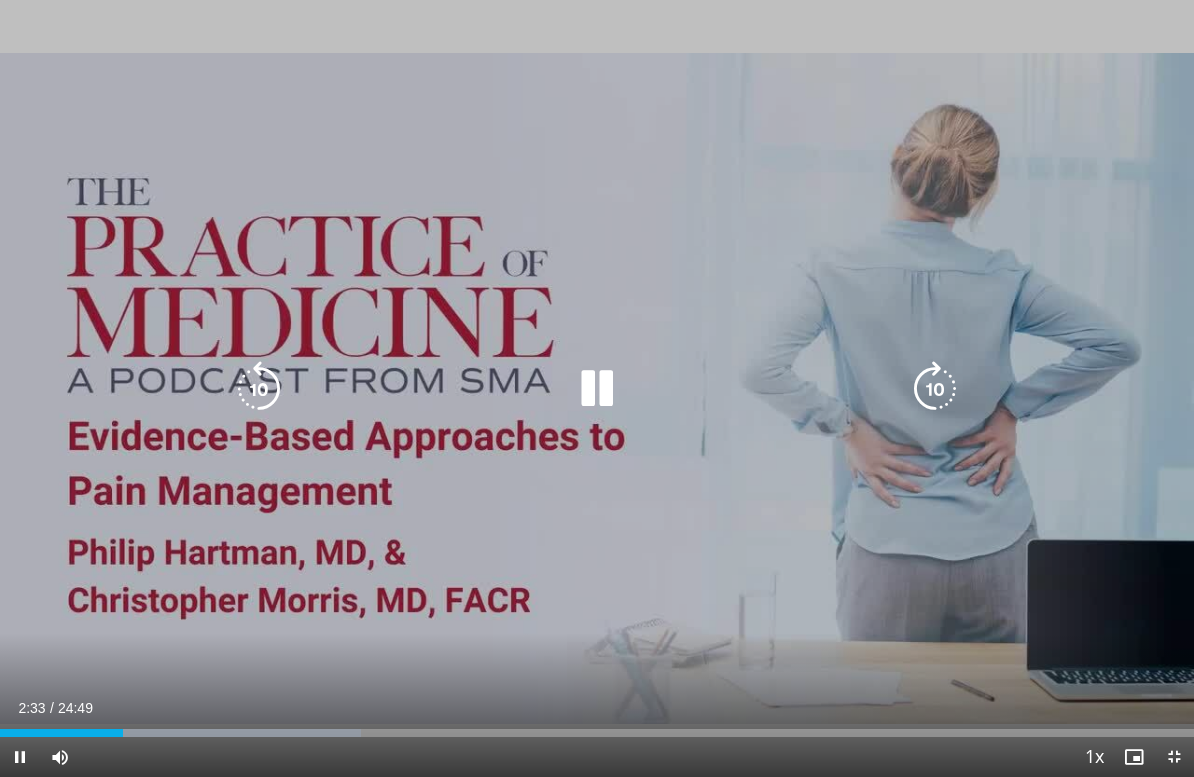 click at bounding box center (935, 389) 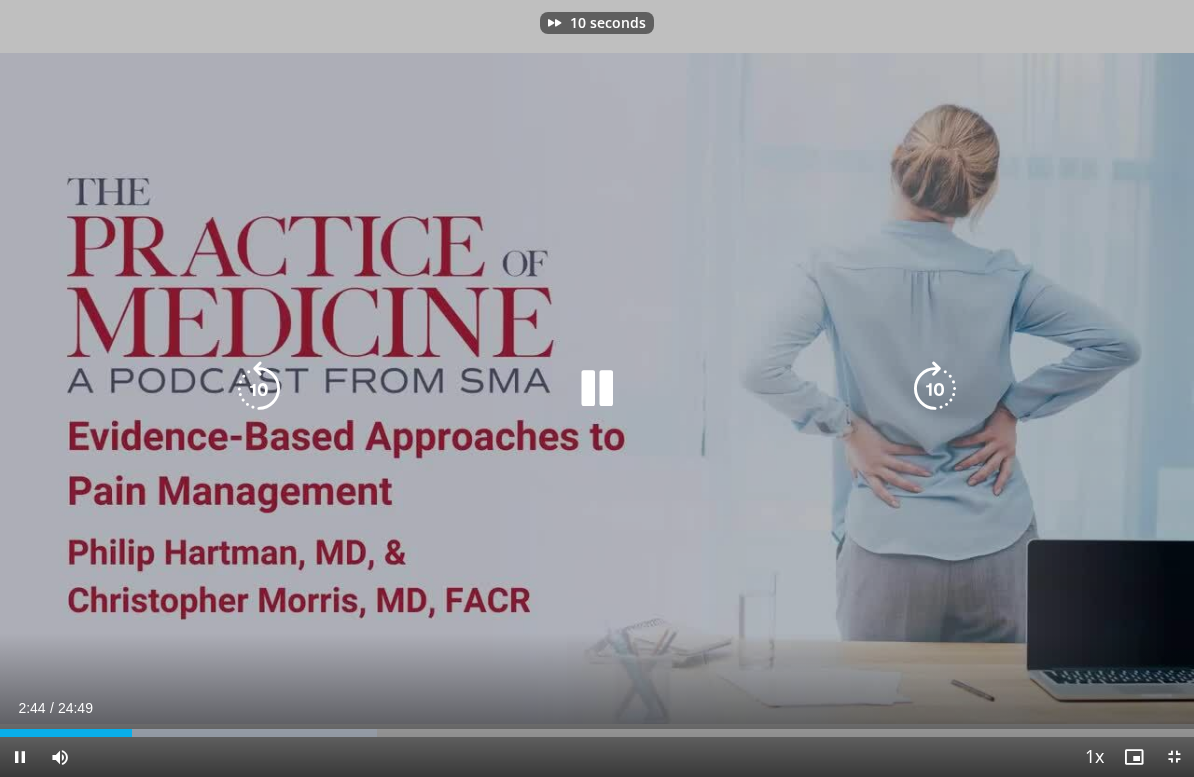 click at bounding box center (935, 389) 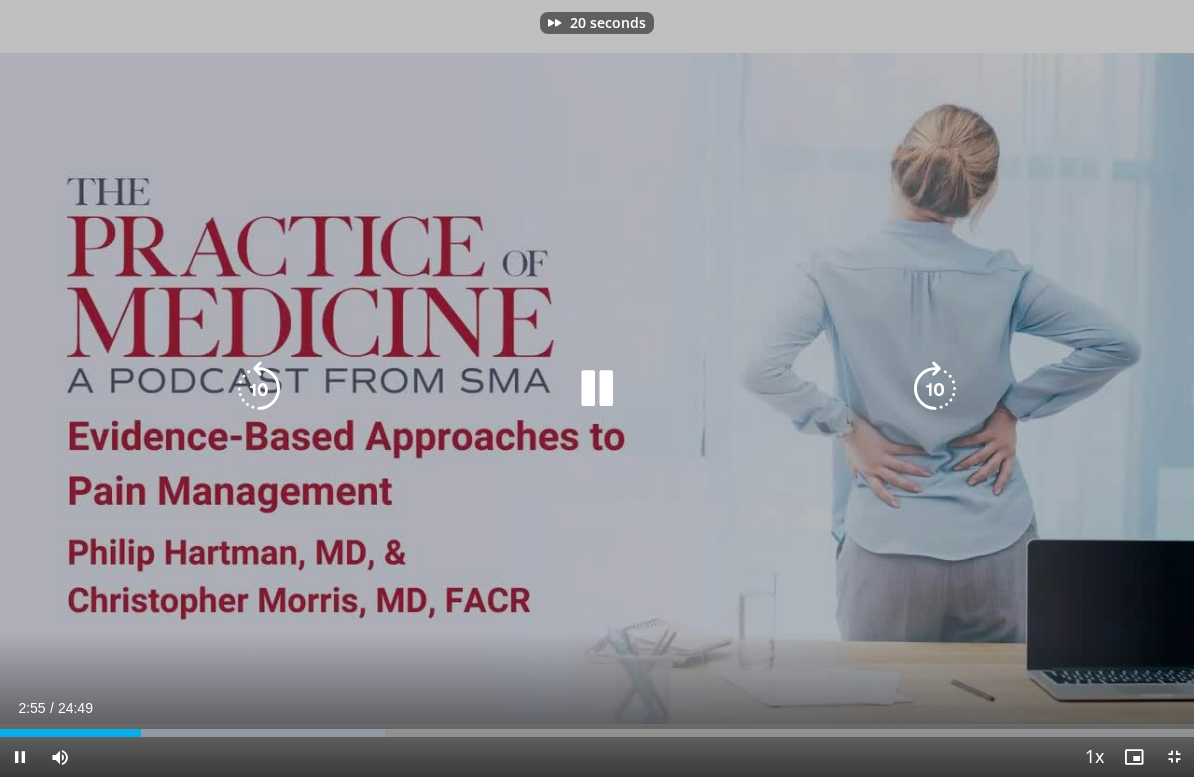 click at bounding box center [935, 389] 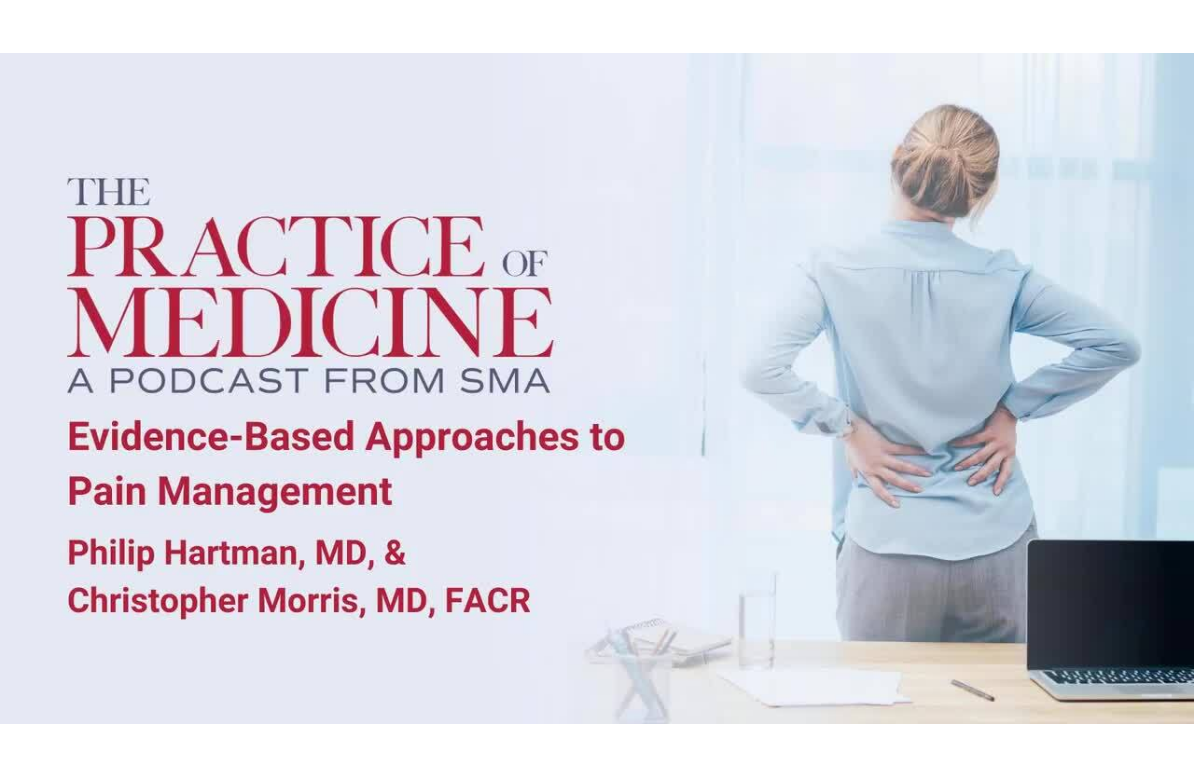 scroll, scrollTop: 24, scrollLeft: 0, axis: vertical 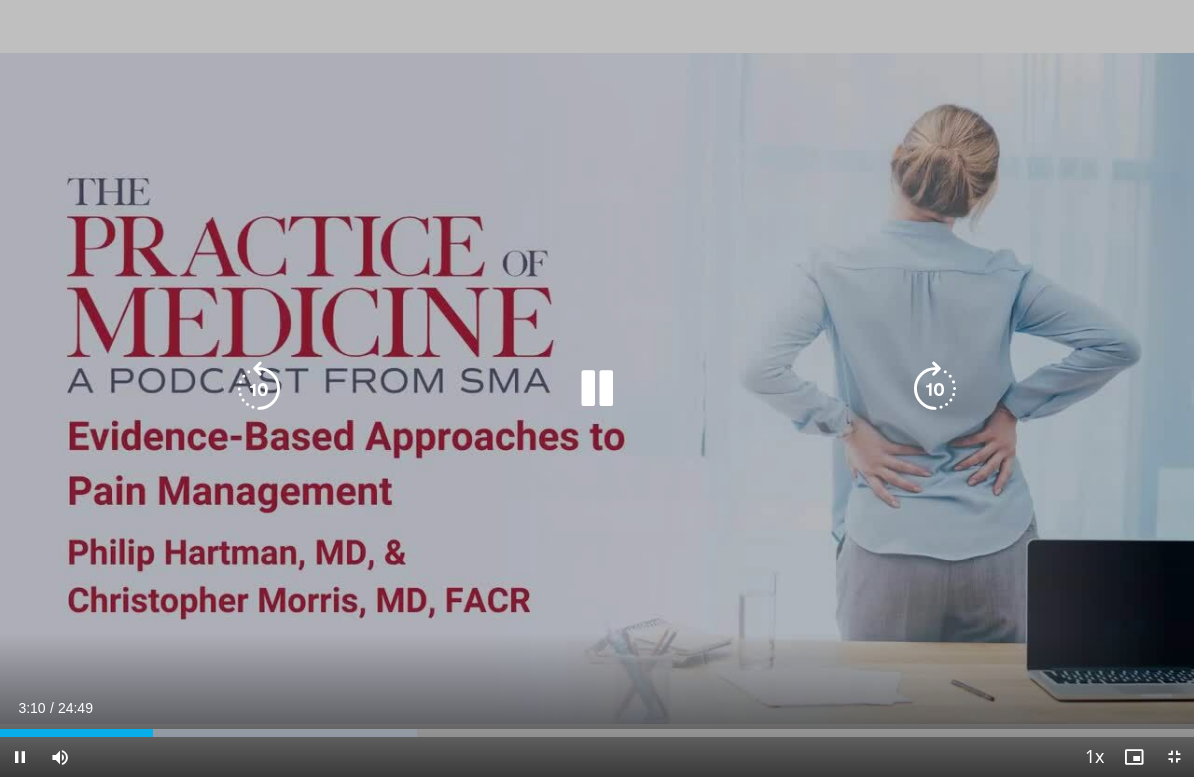 click at bounding box center [935, 389] 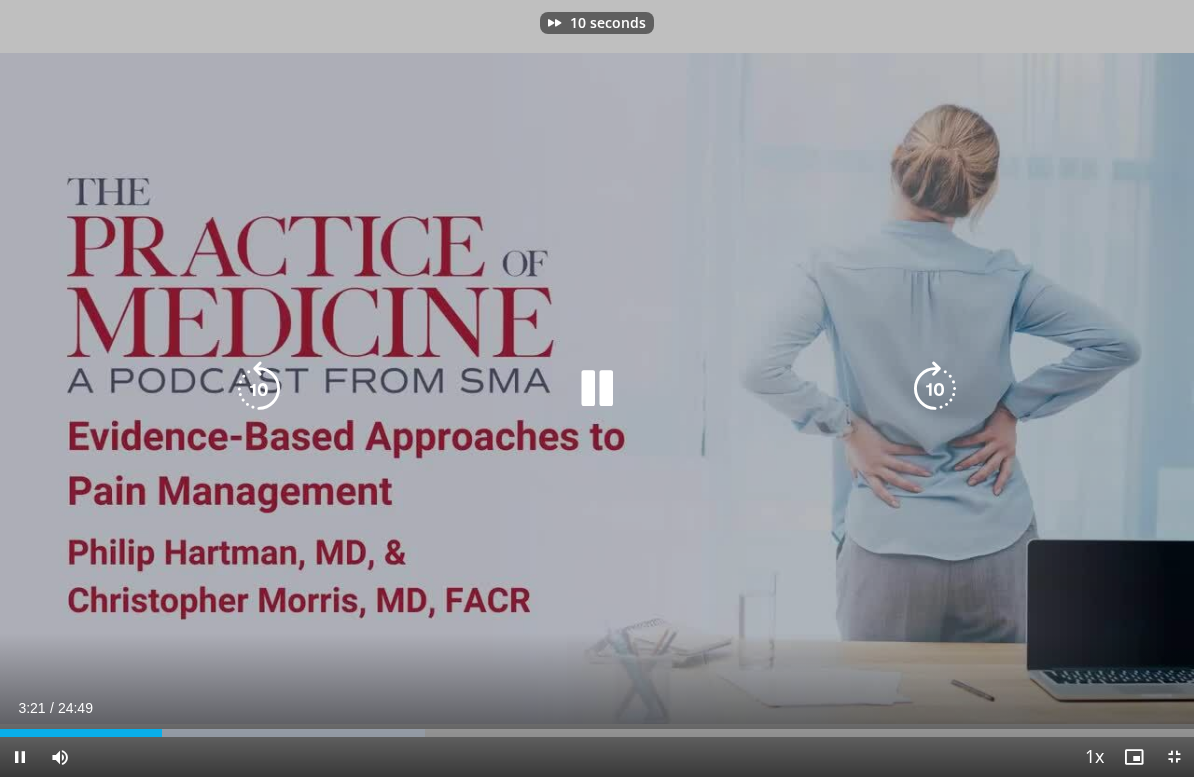 click at bounding box center (935, 389) 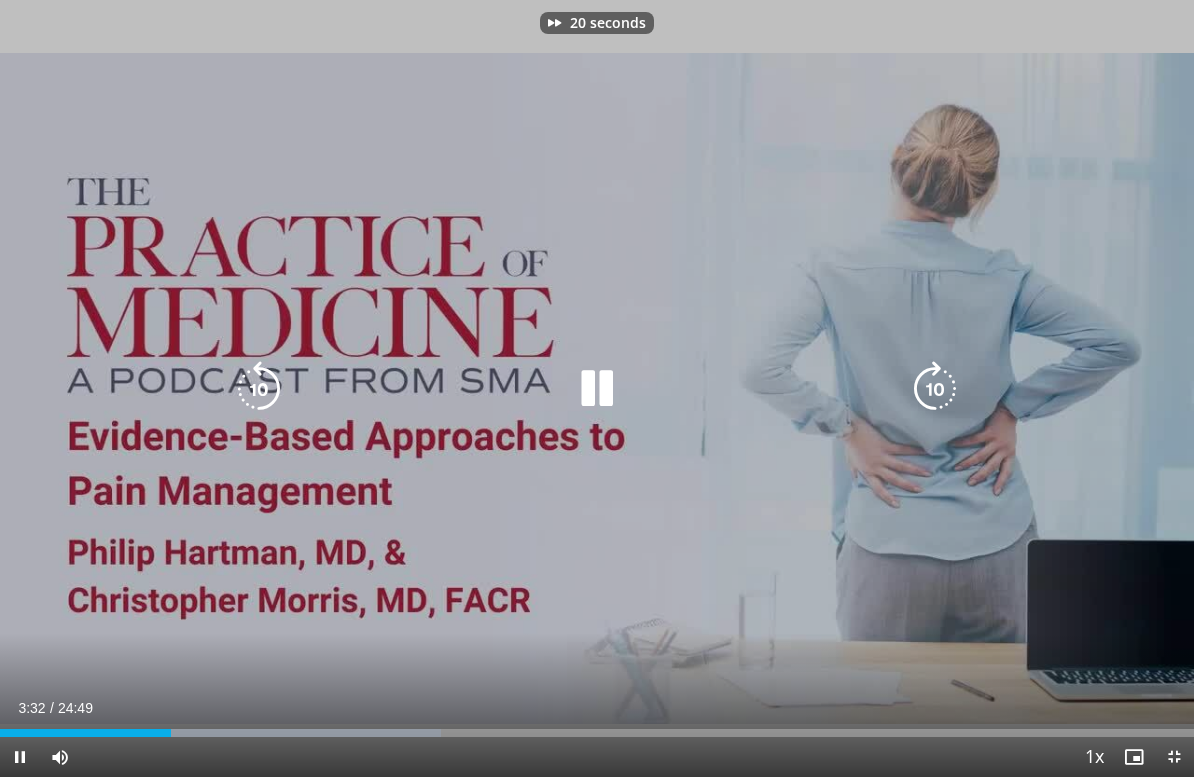 click at bounding box center [935, 389] 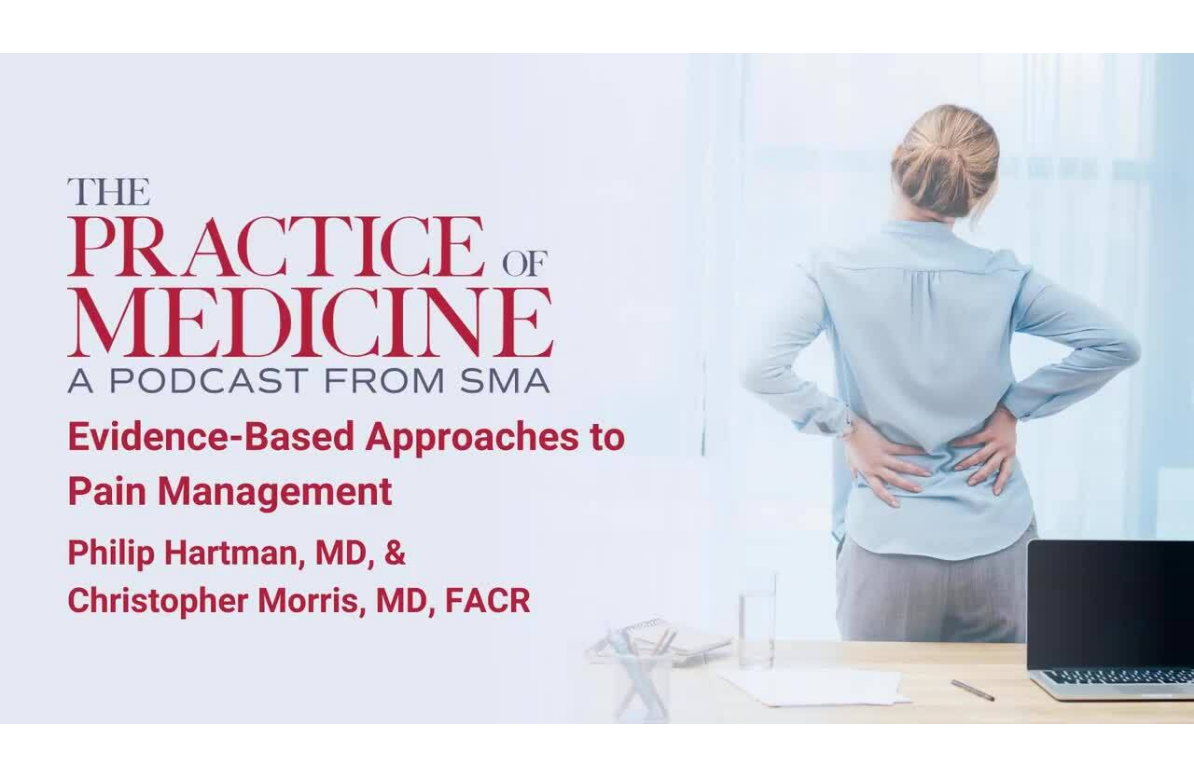 scroll, scrollTop: 24, scrollLeft: 0, axis: vertical 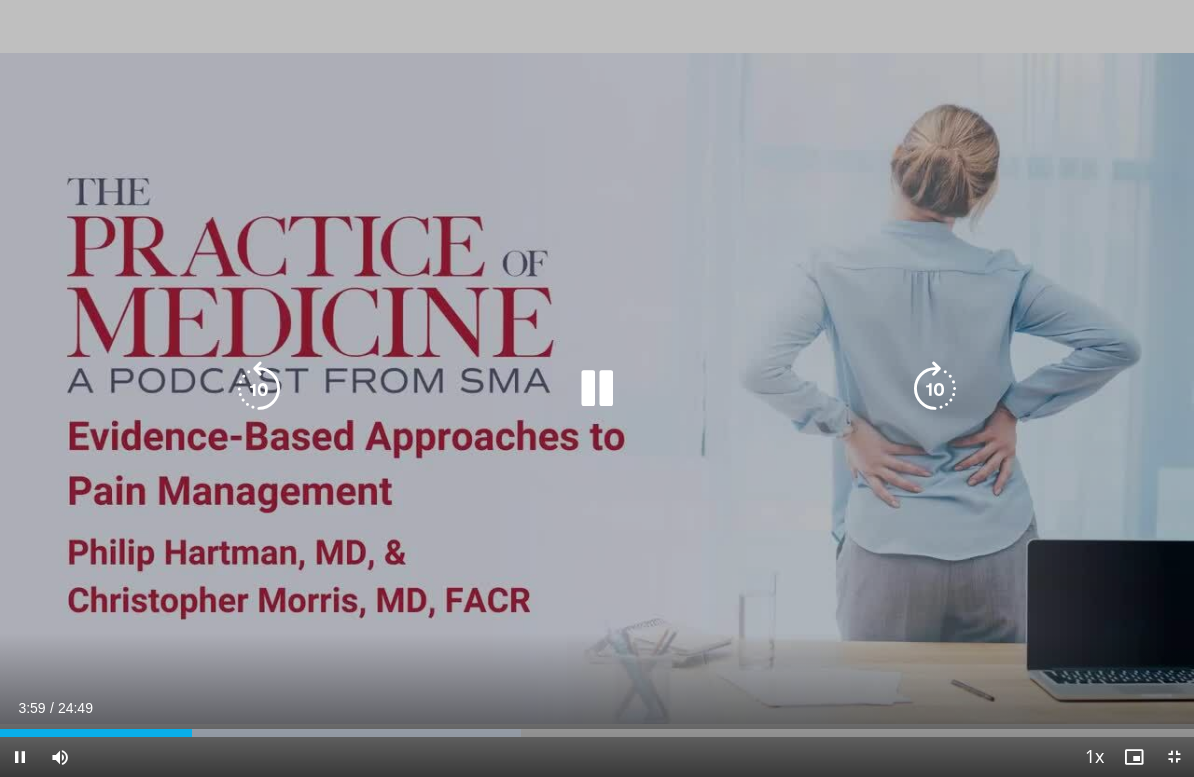 click at bounding box center (935, 389) 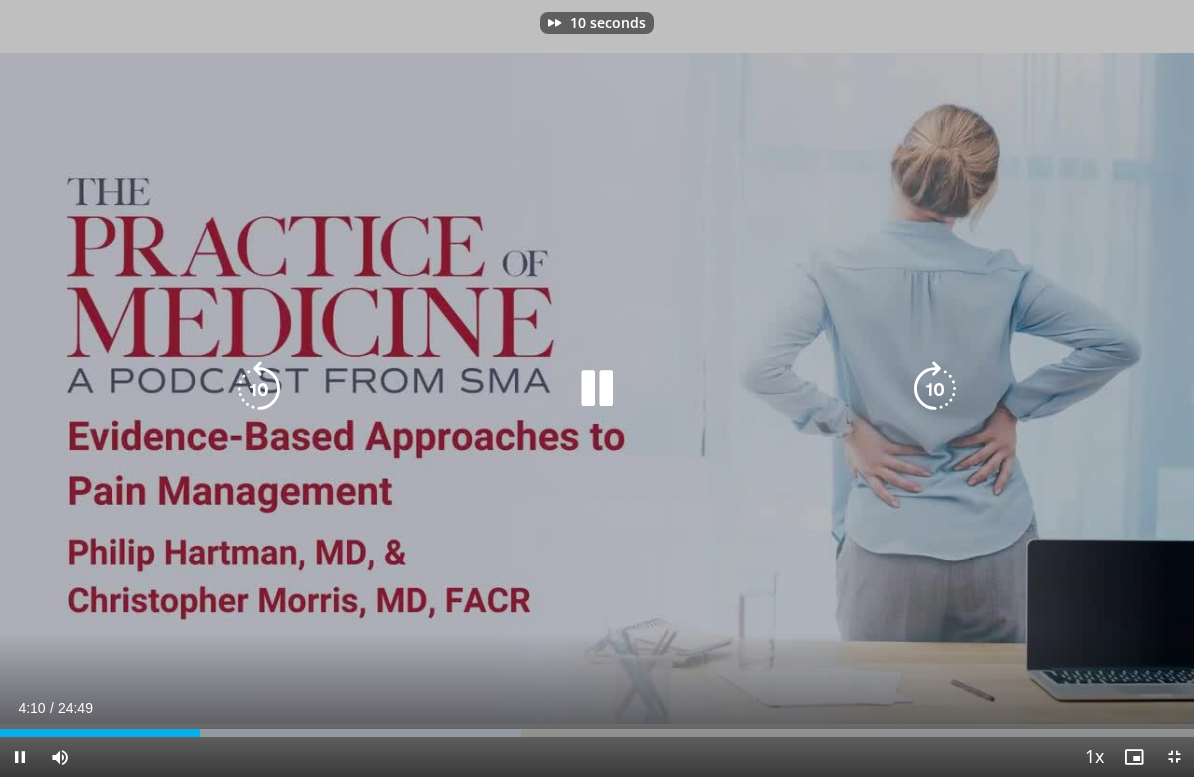 click at bounding box center [935, 389] 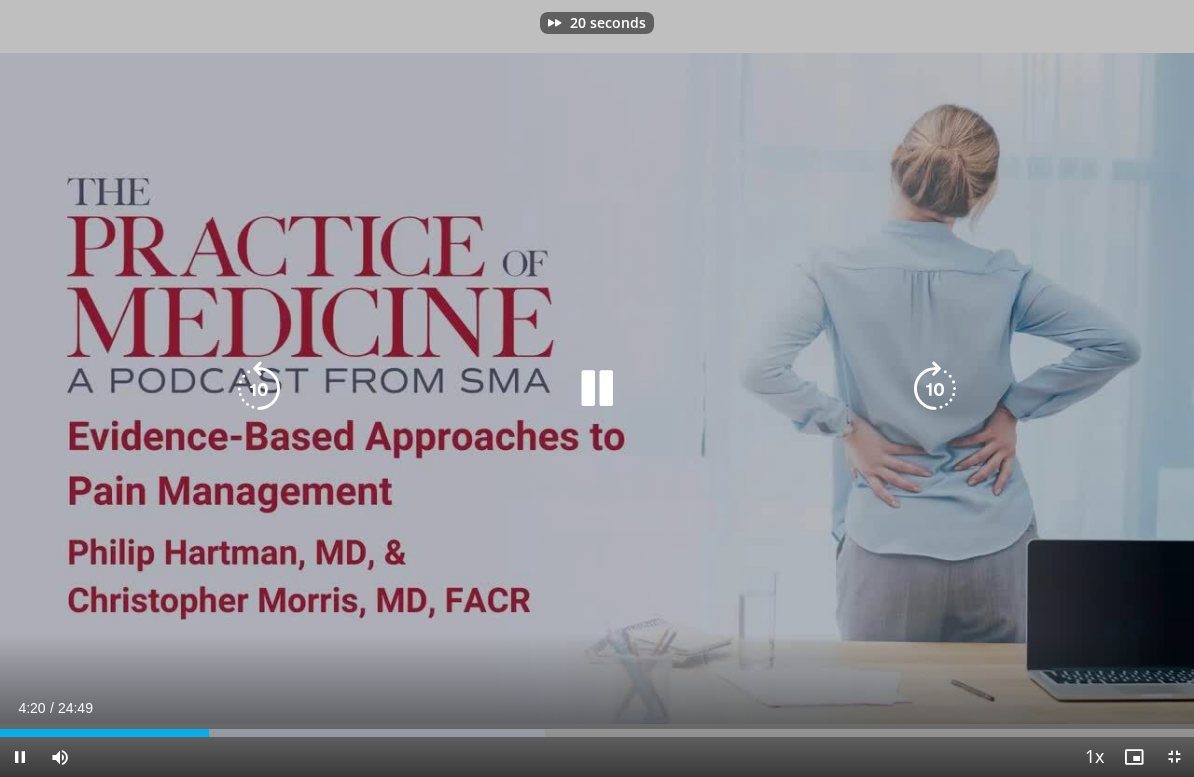 click at bounding box center [935, 389] 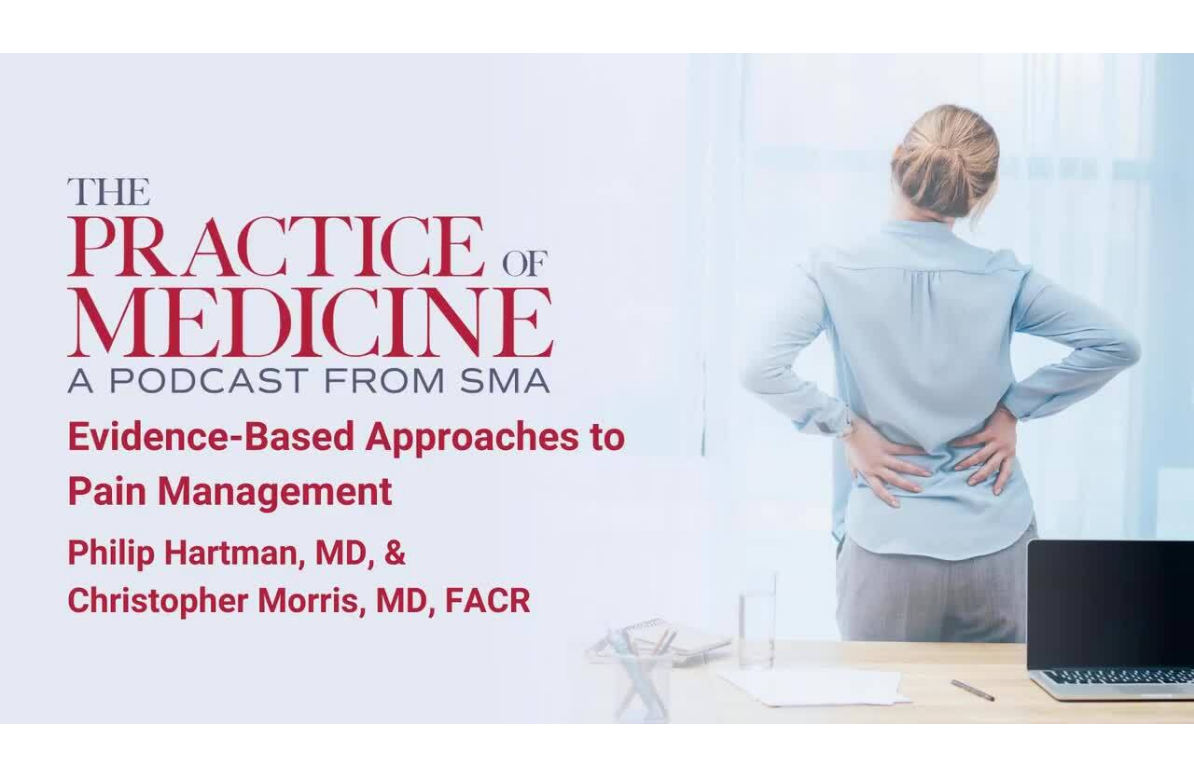 scroll, scrollTop: 24, scrollLeft: 0, axis: vertical 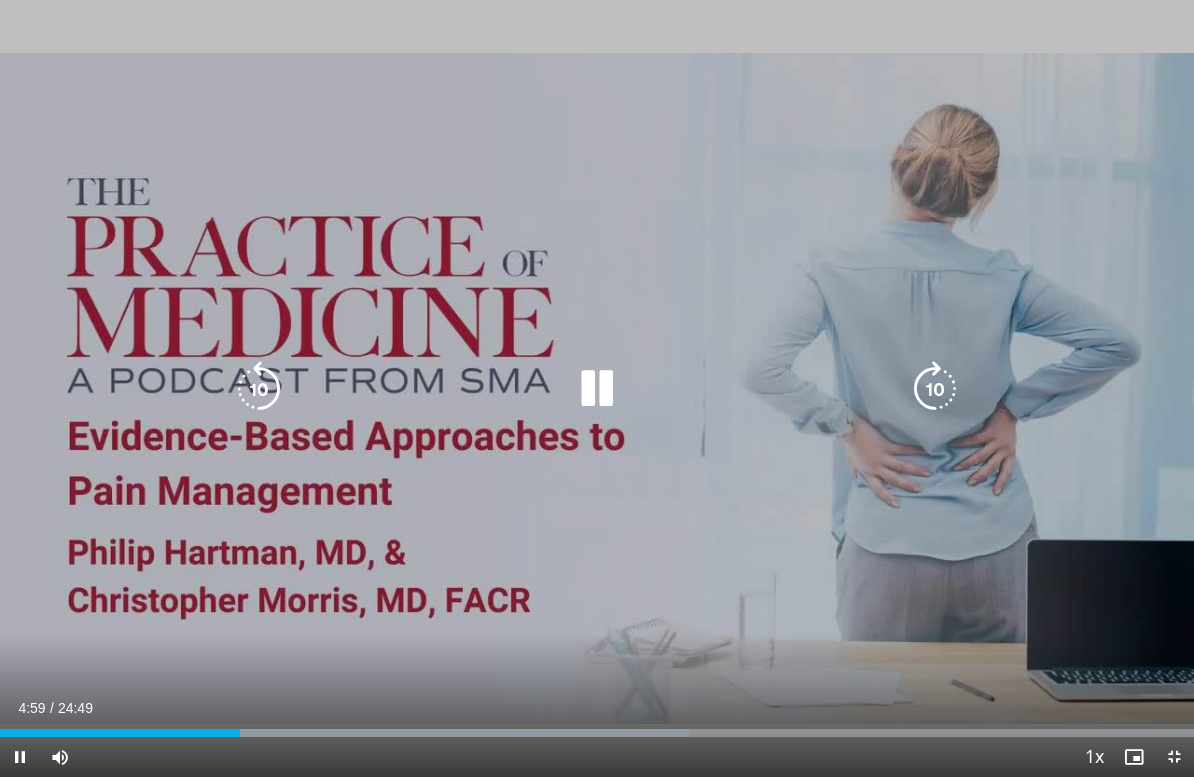 click at bounding box center [935, 389] 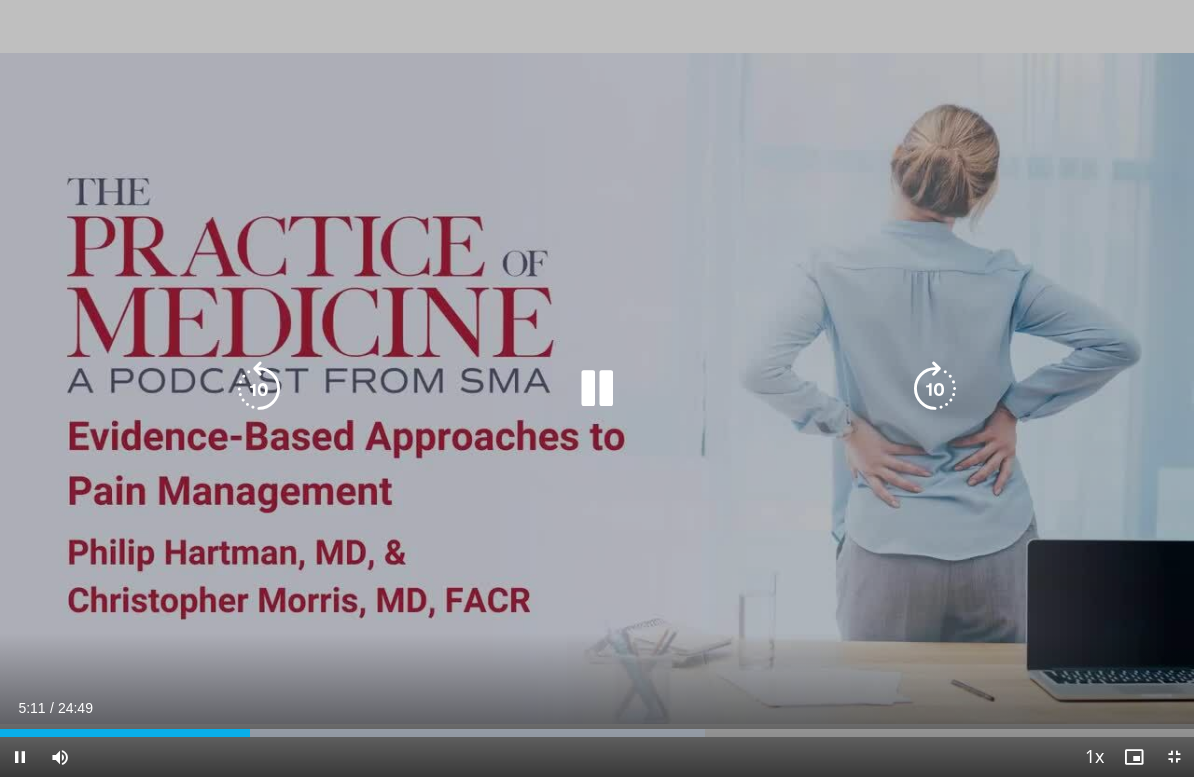 click at bounding box center [935, 389] 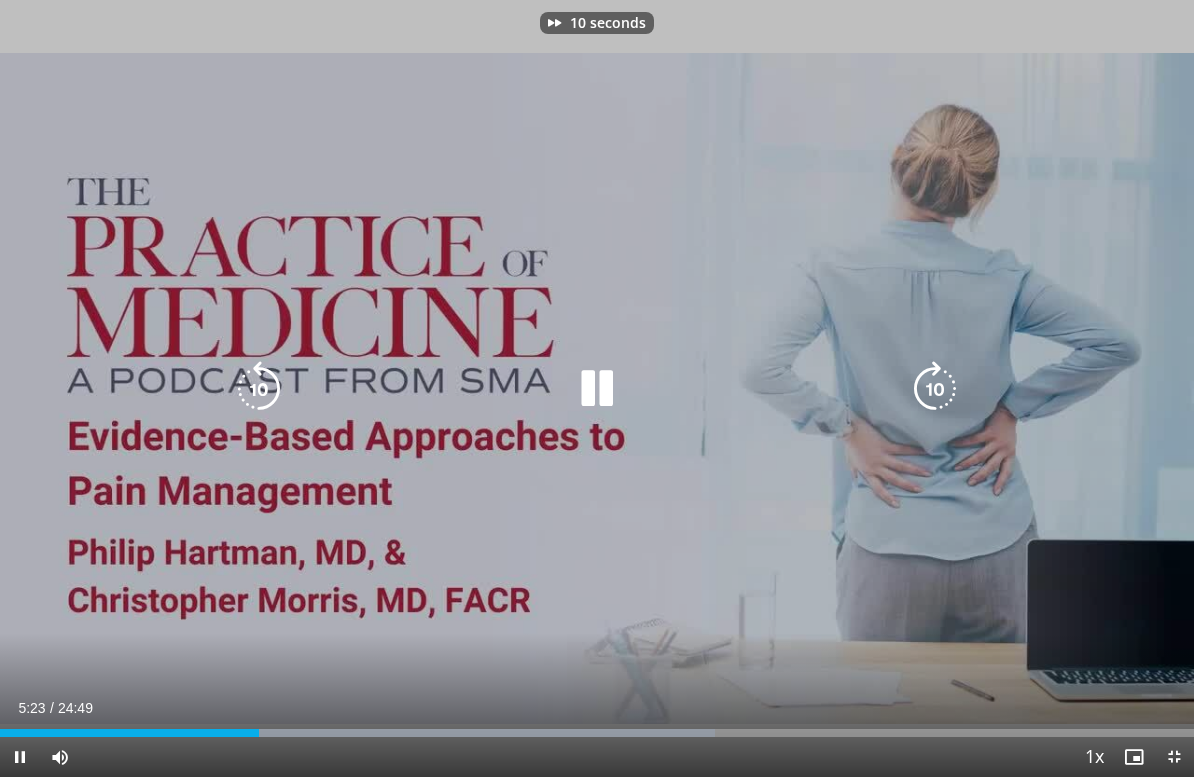 click at bounding box center [935, 389] 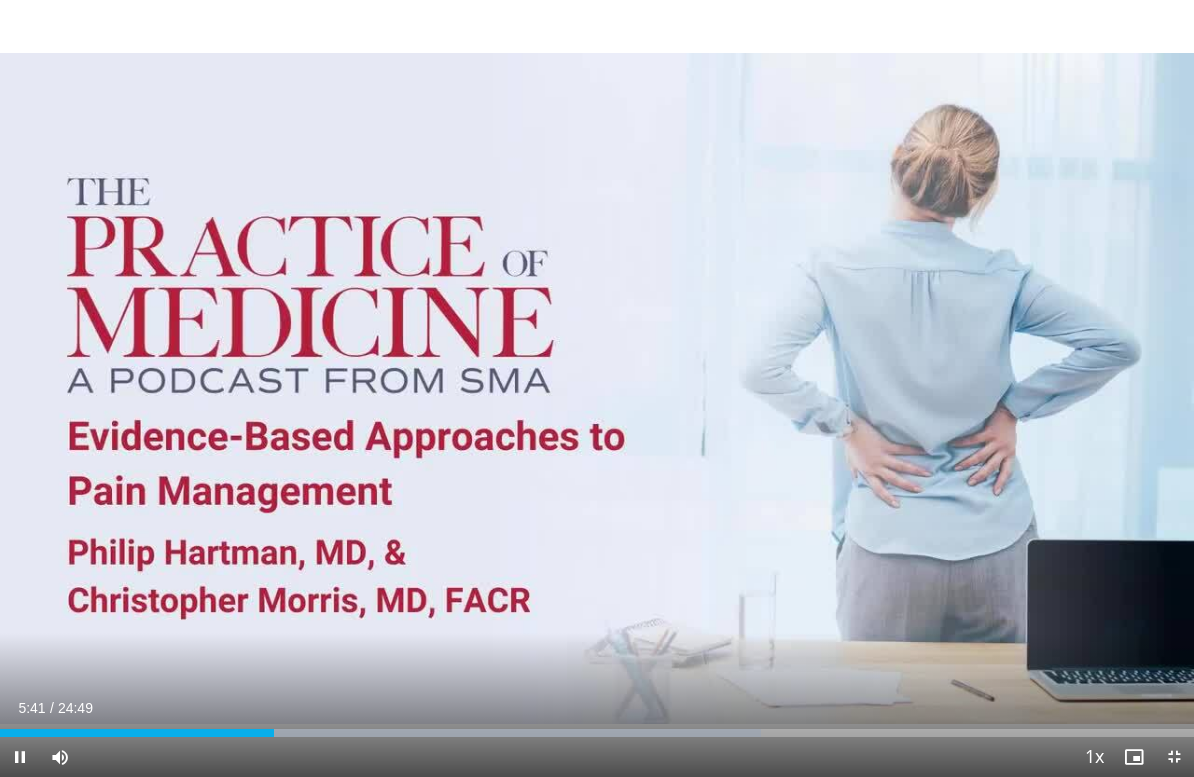 scroll, scrollTop: 24, scrollLeft: 0, axis: vertical 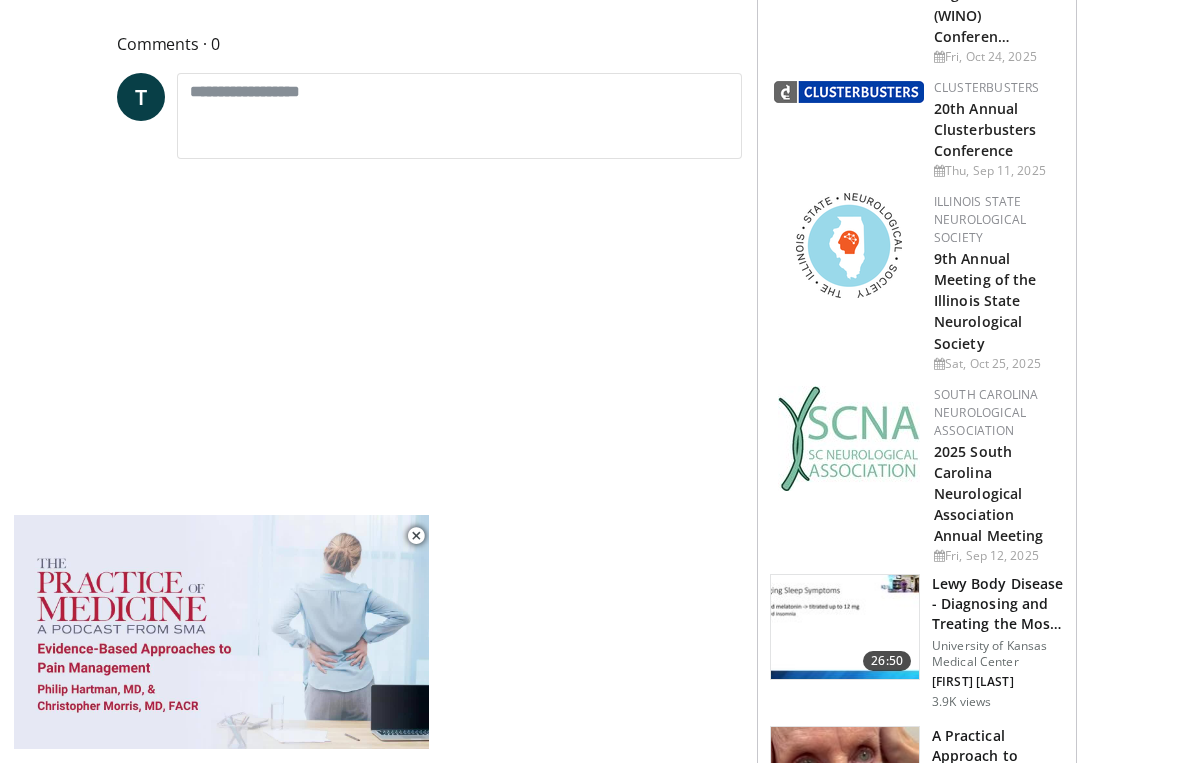 click at bounding box center (416, 536) 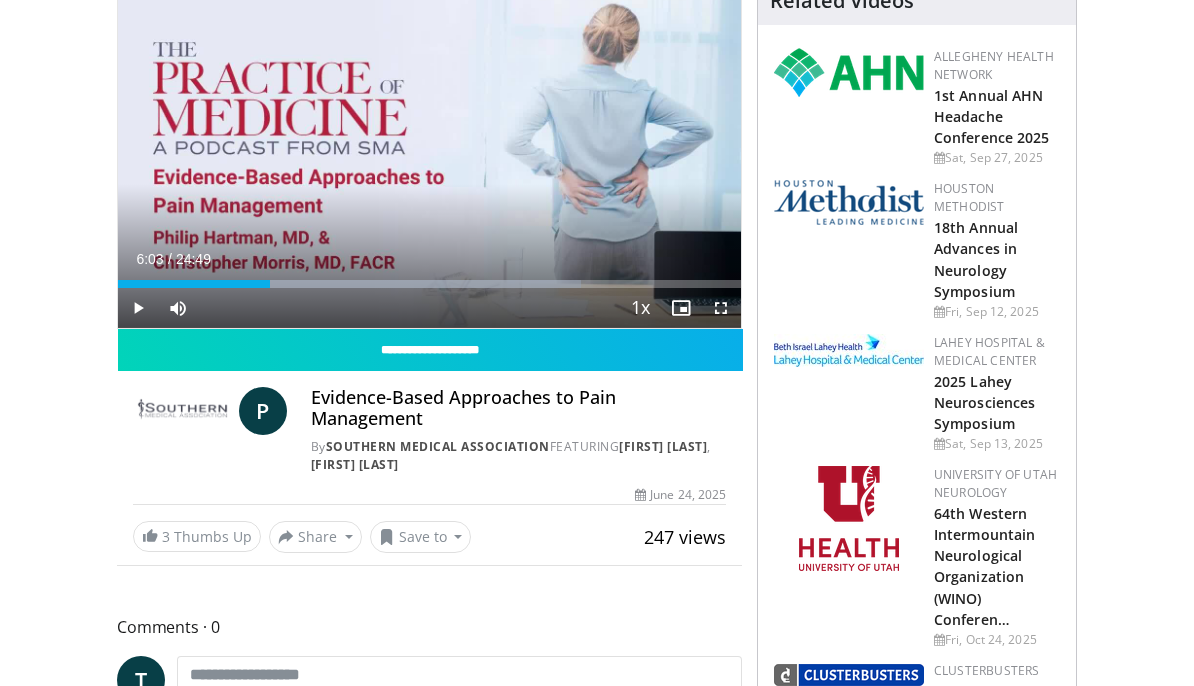 scroll, scrollTop: 0, scrollLeft: 0, axis: both 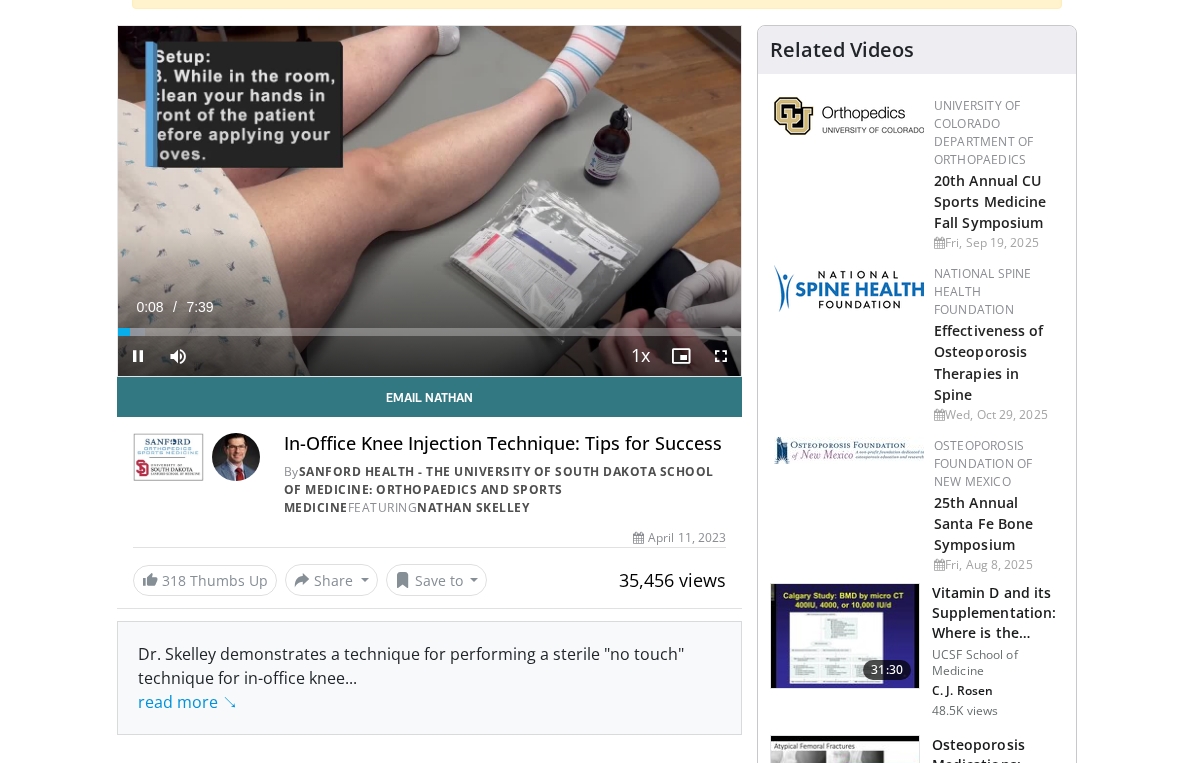 click on "10 seconds
Tap to unmute" at bounding box center [429, 201] 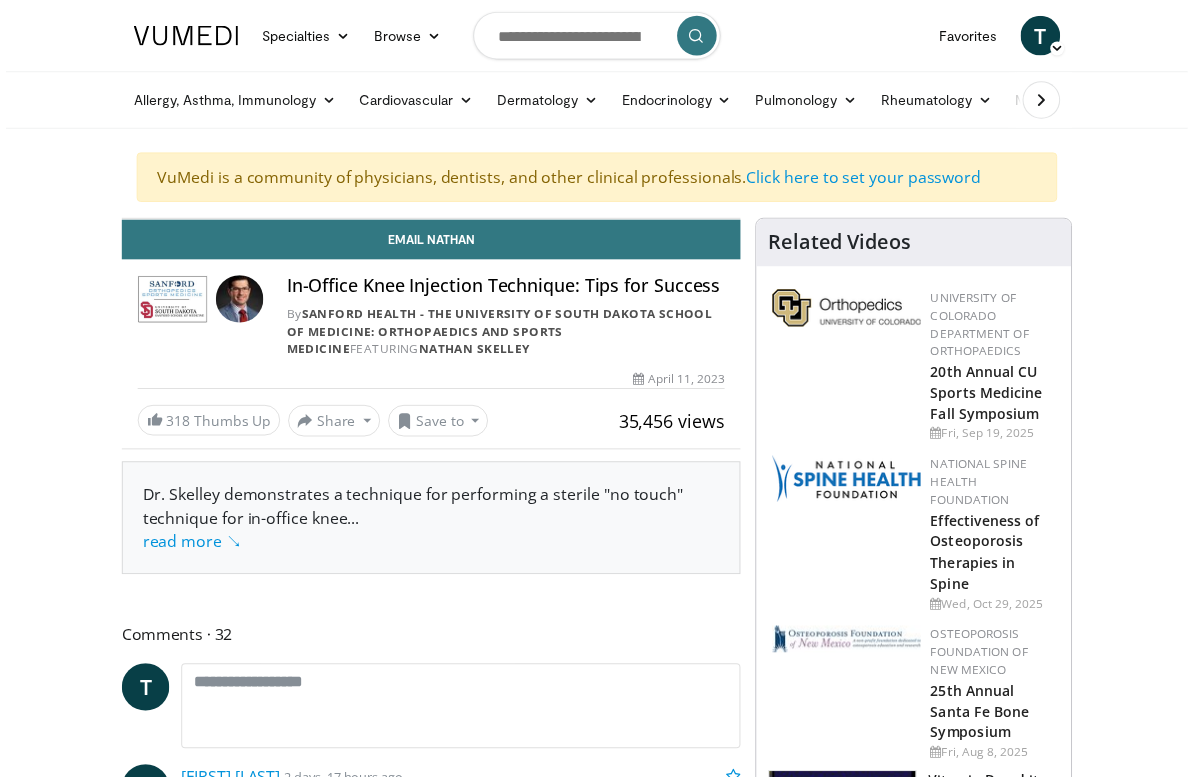 scroll, scrollTop: 24, scrollLeft: 0, axis: vertical 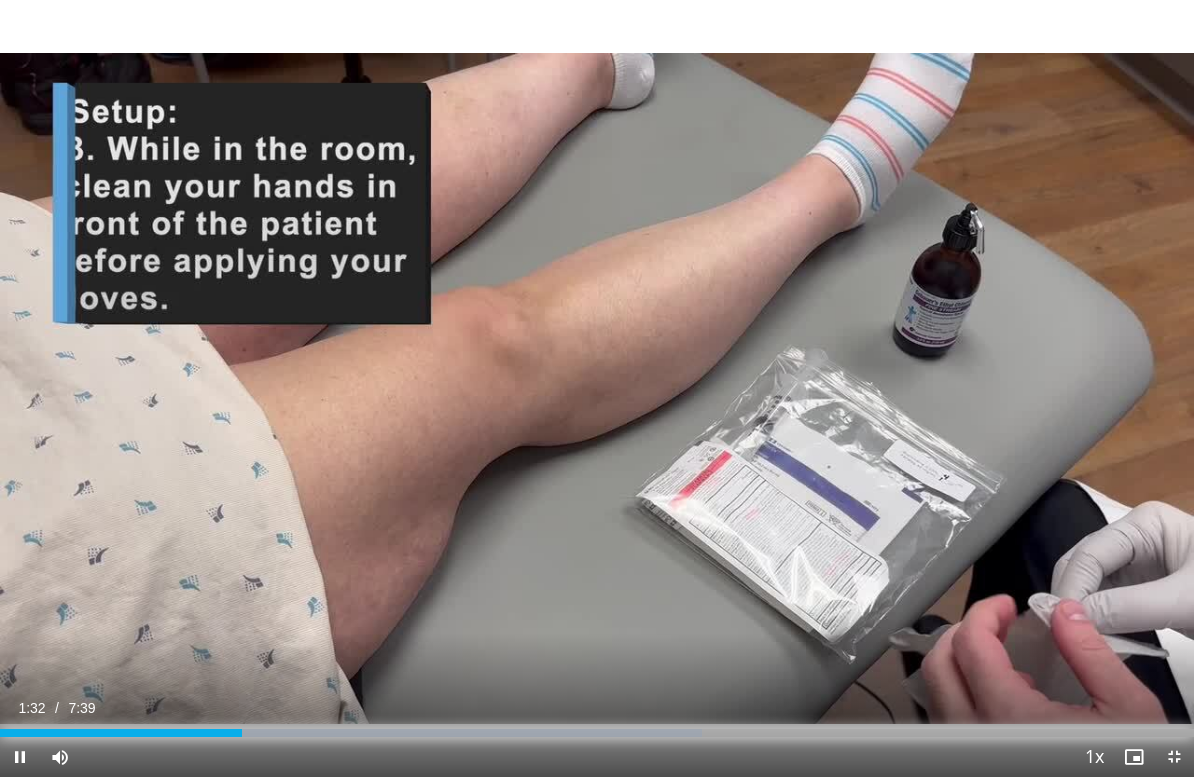 click at bounding box center (403, 733) 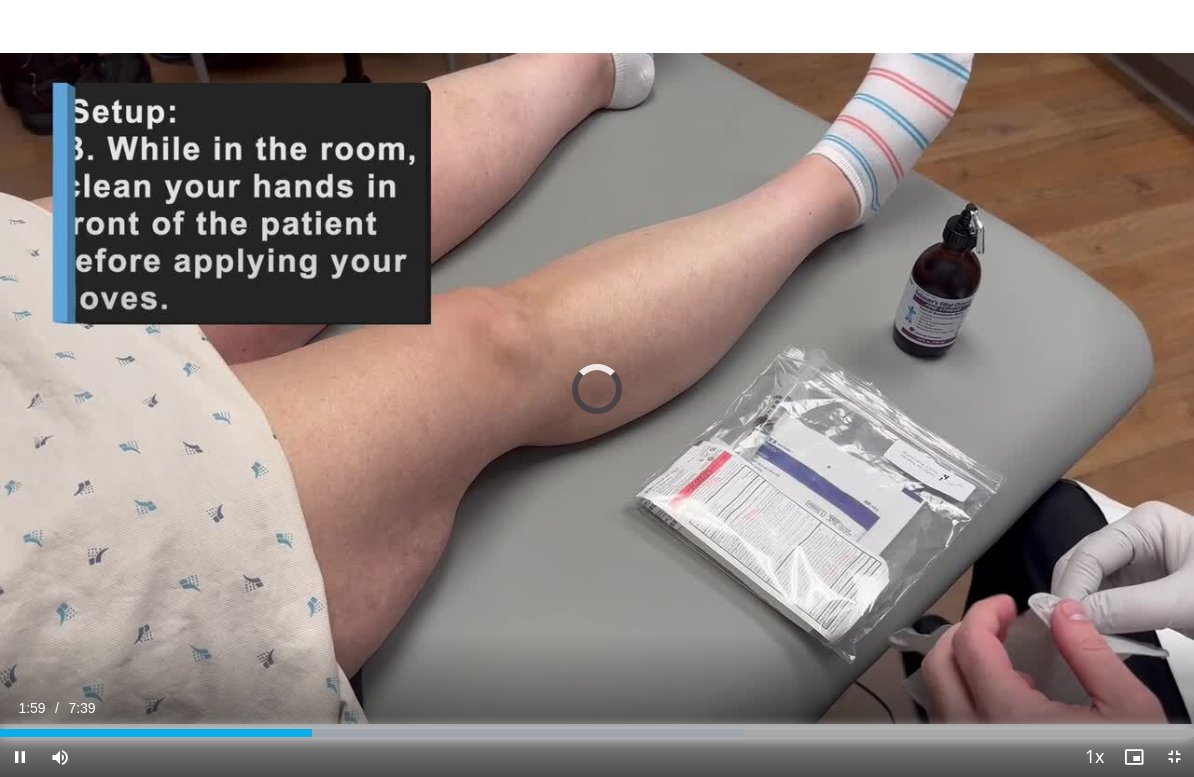 click at bounding box center [453, 733] 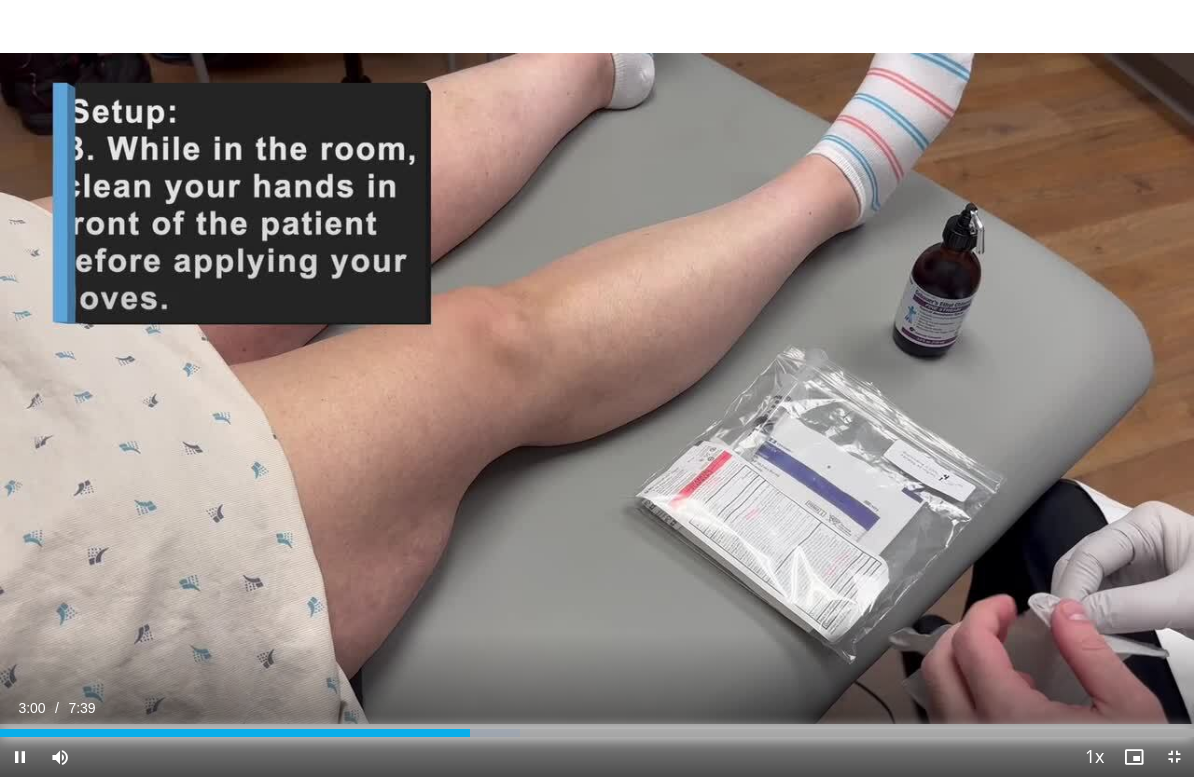 scroll, scrollTop: 24, scrollLeft: 0, axis: vertical 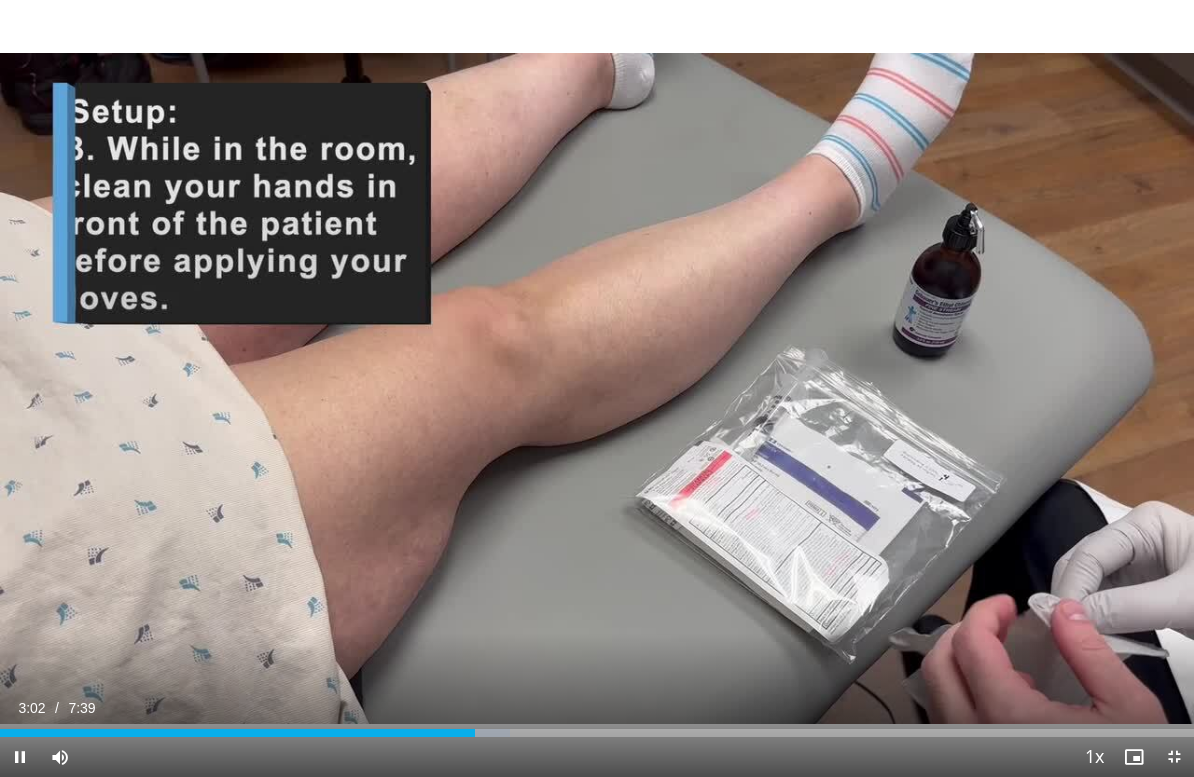 click on "10 seconds
Tap to unmute" at bounding box center (597, 388) 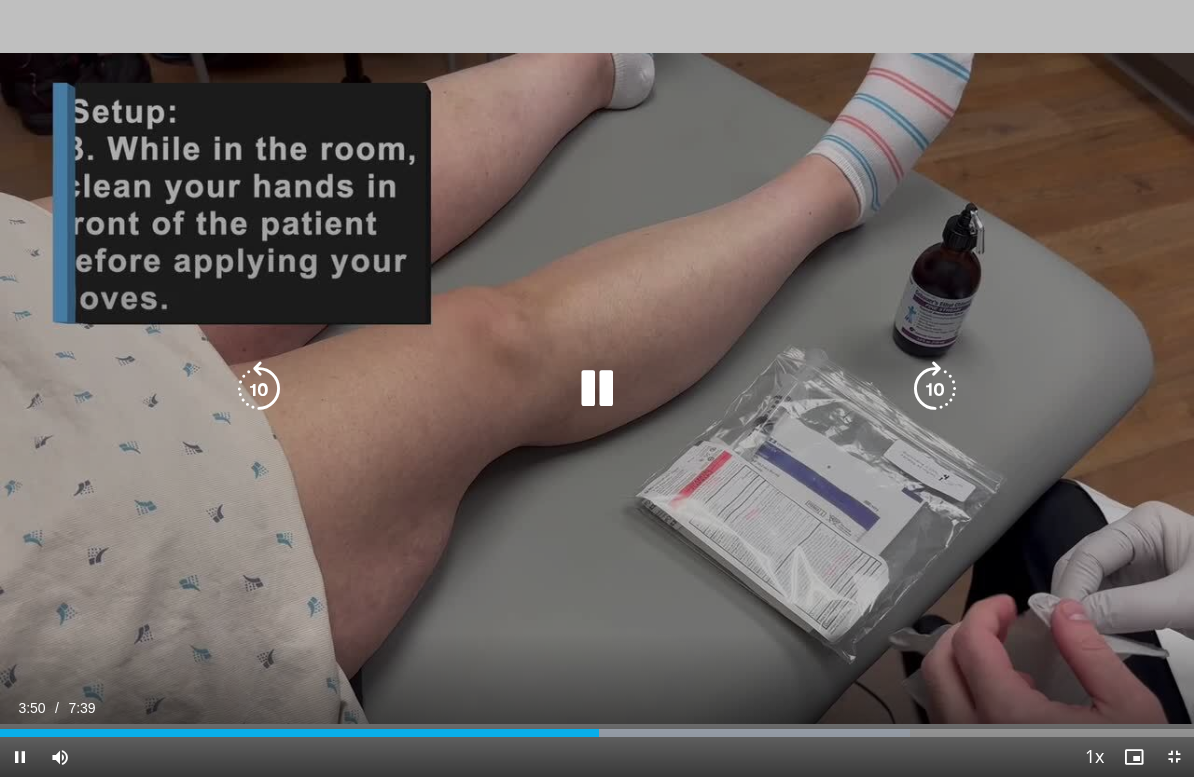 scroll, scrollTop: 24, scrollLeft: 0, axis: vertical 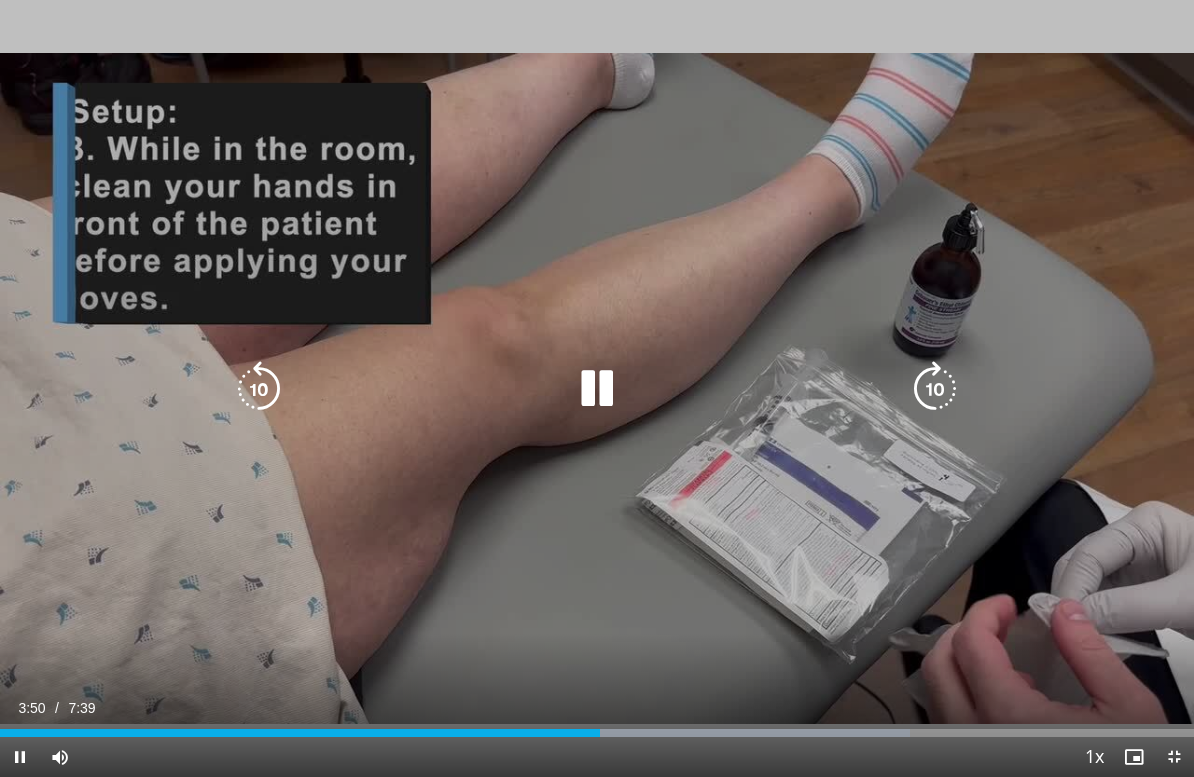 click at bounding box center (935, 389) 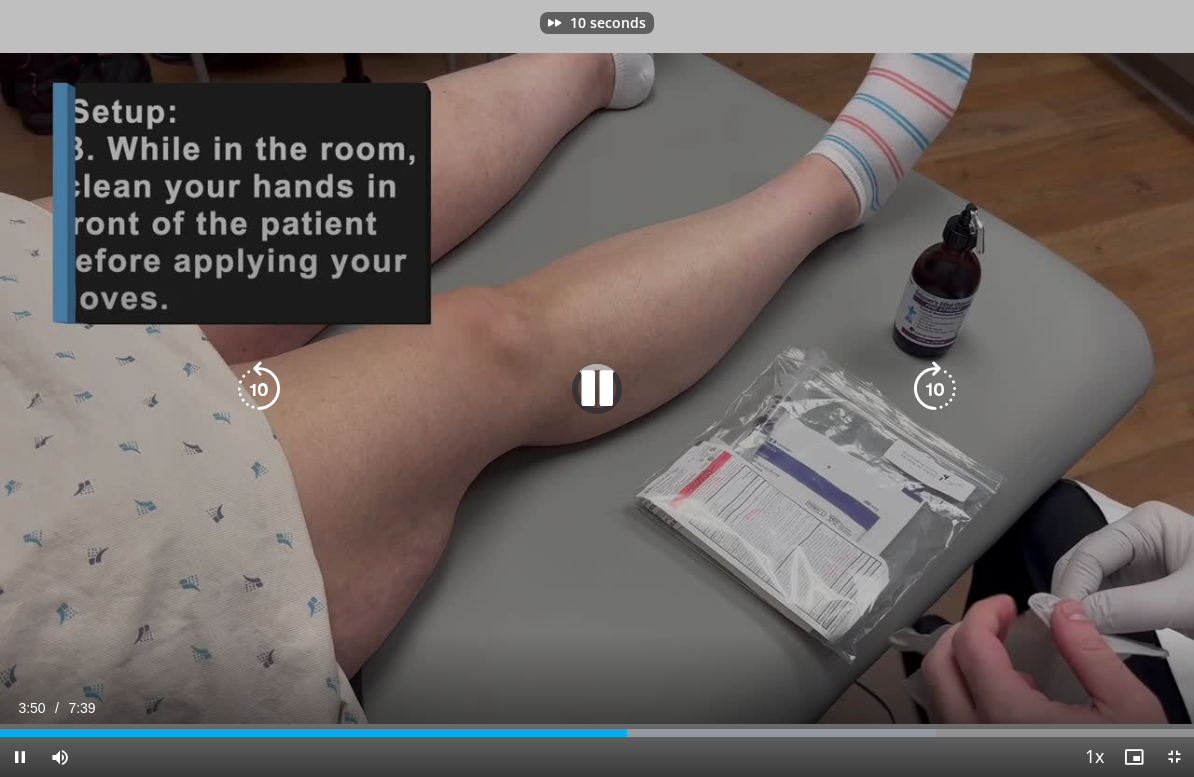 click at bounding box center (935, 389) 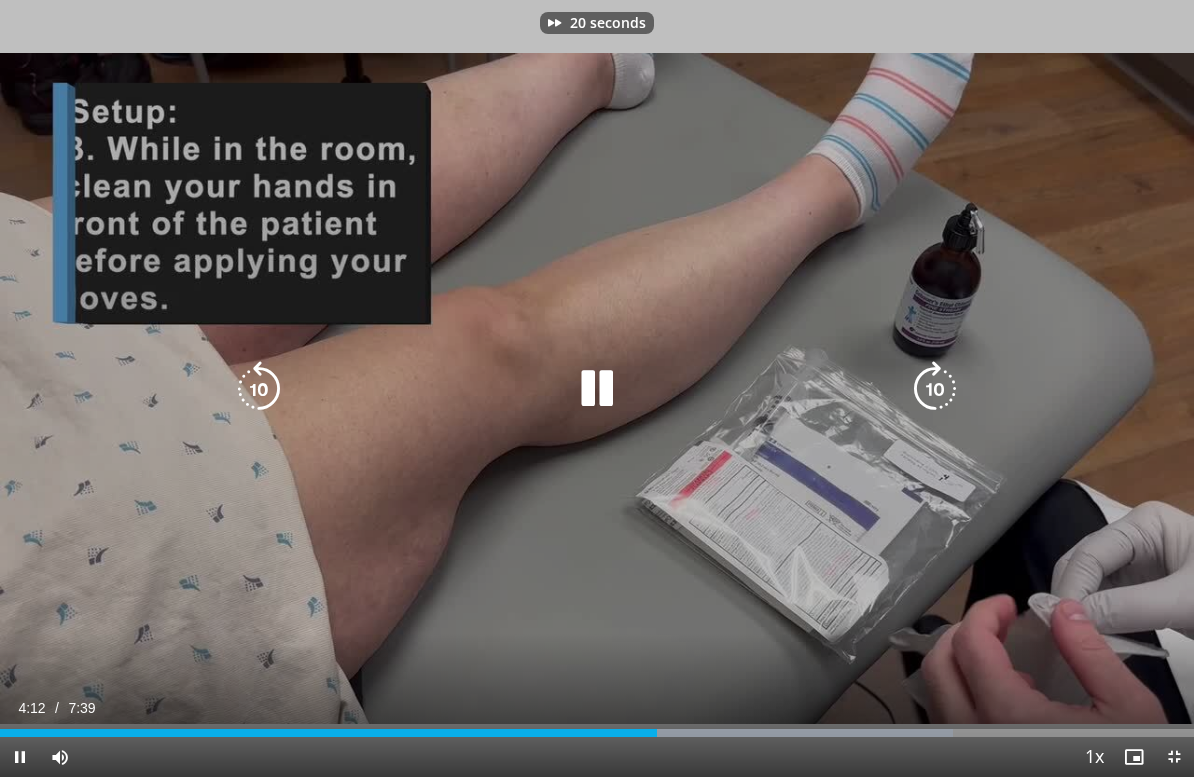 click at bounding box center (935, 389) 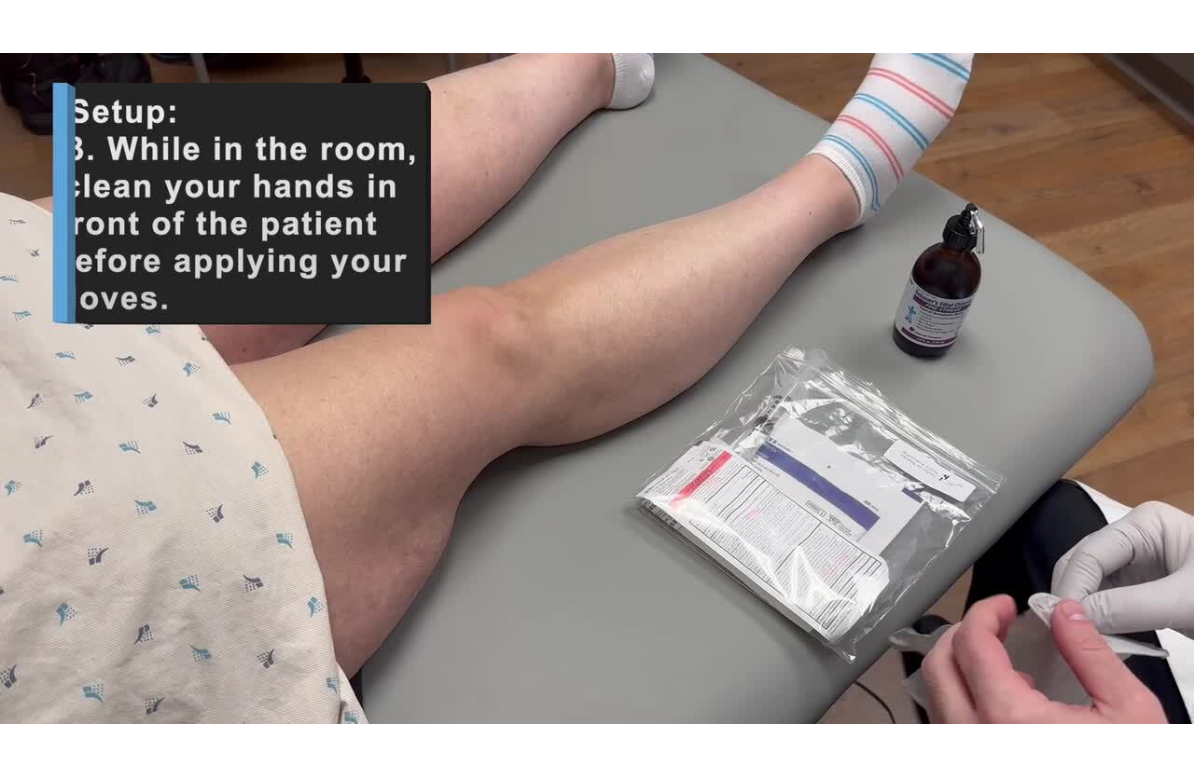 scroll, scrollTop: 24, scrollLeft: 0, axis: vertical 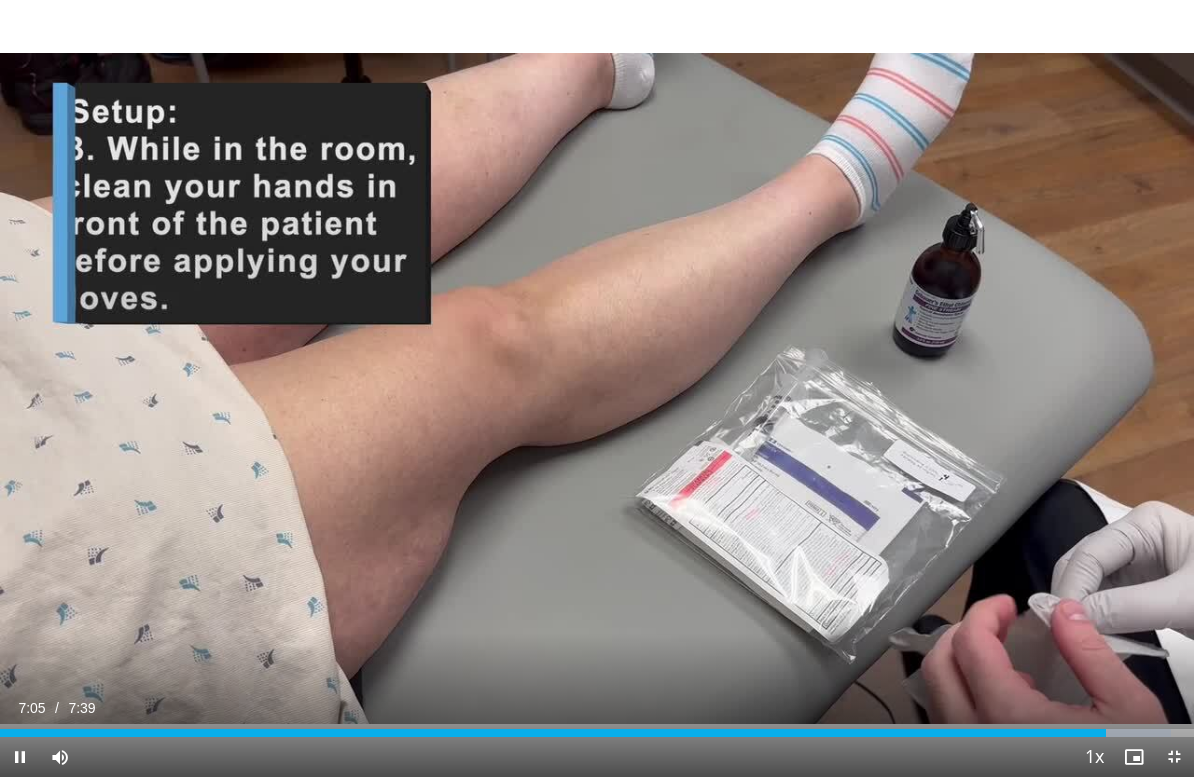 click at bounding box center (1174, 757) 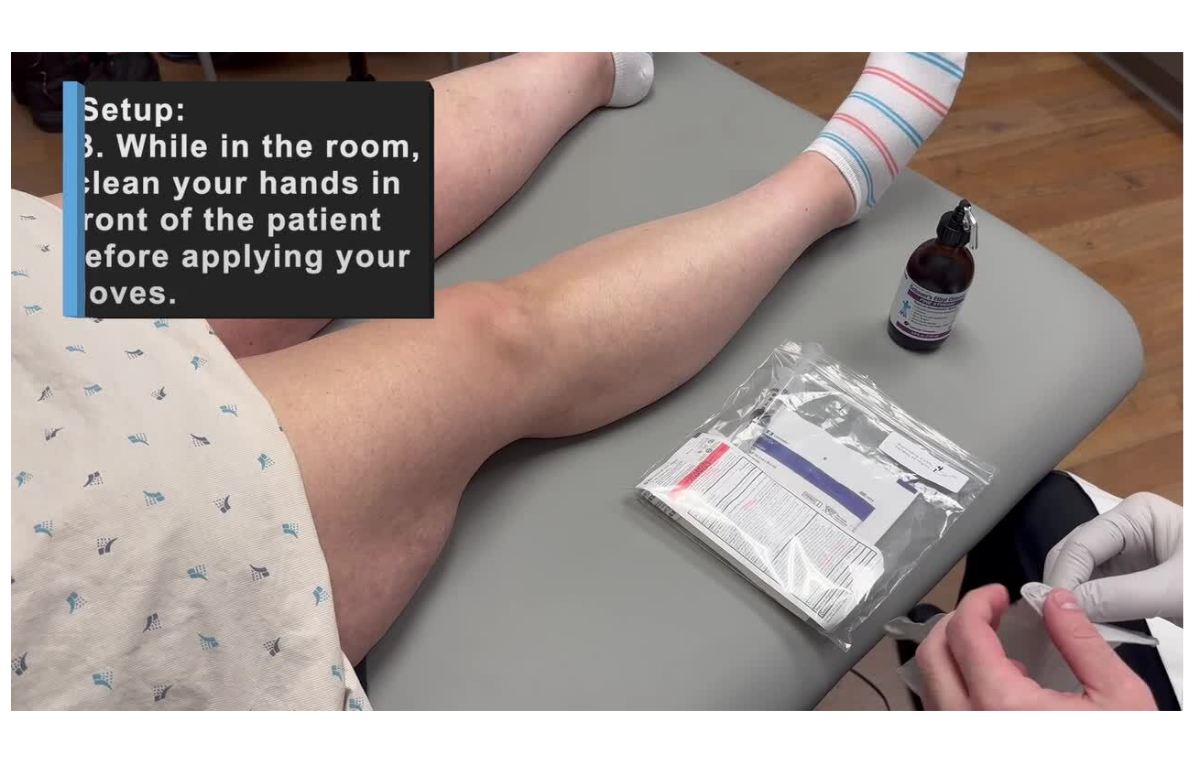 scroll, scrollTop: 195, scrollLeft: 0, axis: vertical 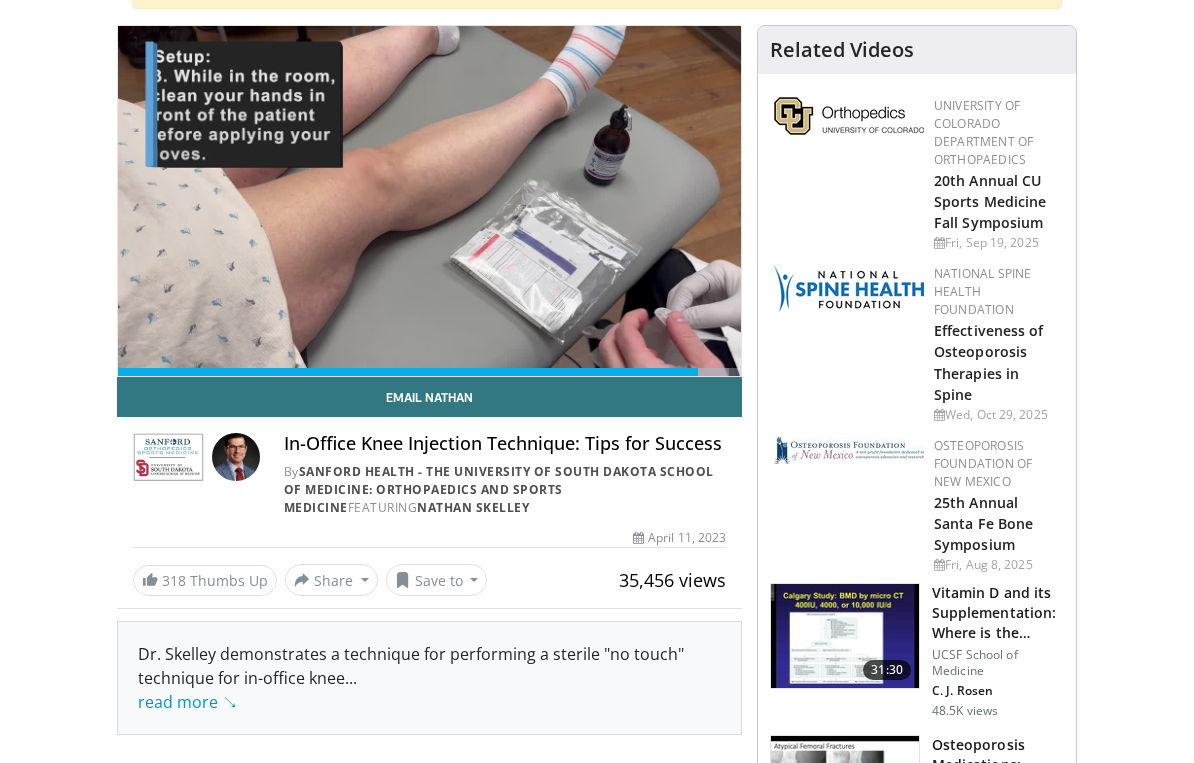 click at bounding box center [849, 288] 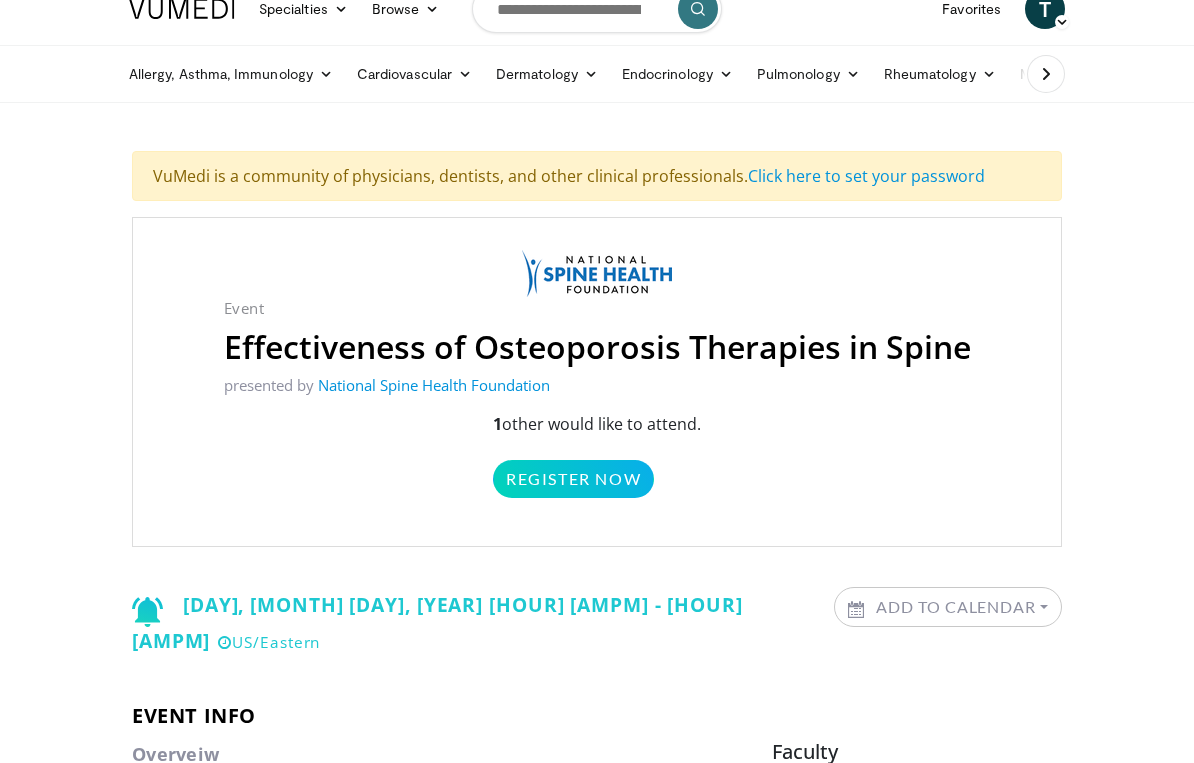 scroll, scrollTop: 27, scrollLeft: 0, axis: vertical 